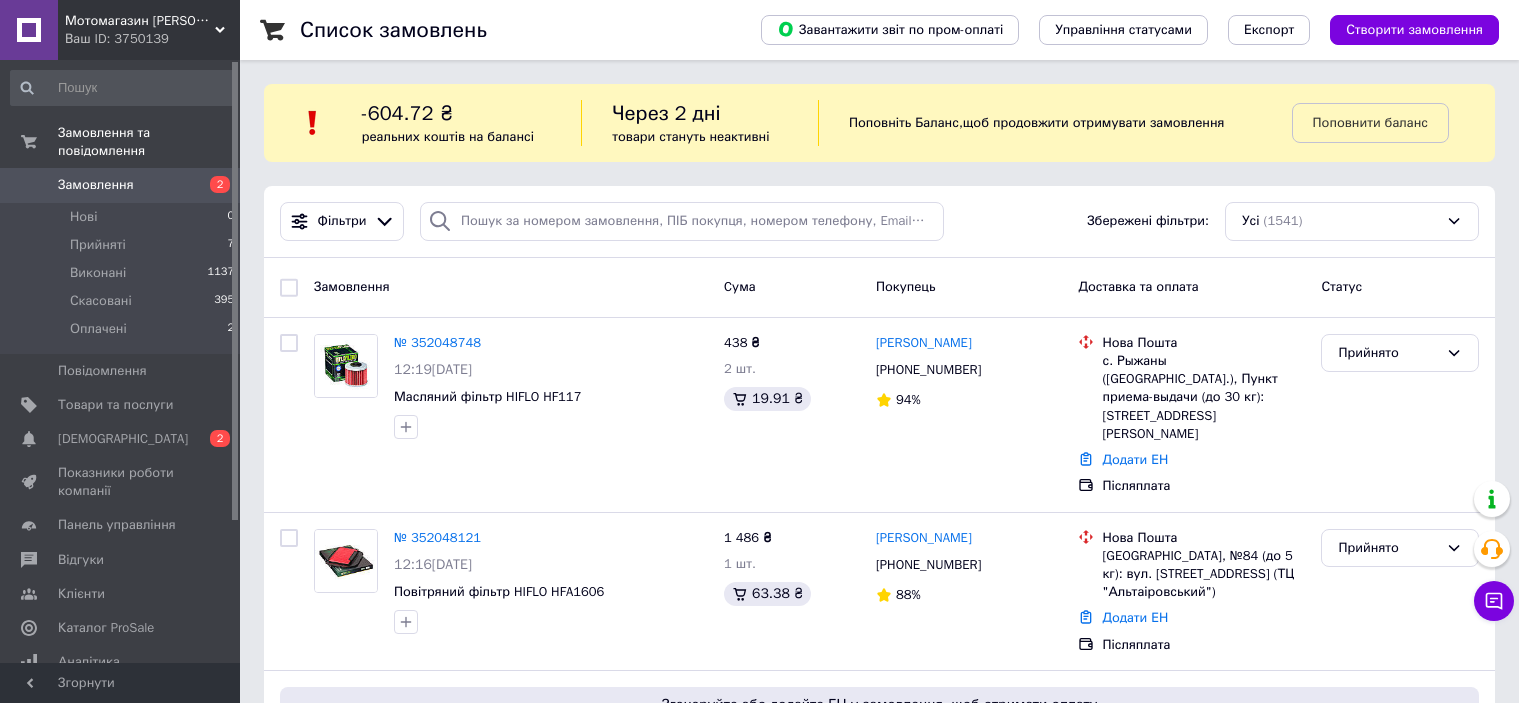scroll, scrollTop: 0, scrollLeft: 0, axis: both 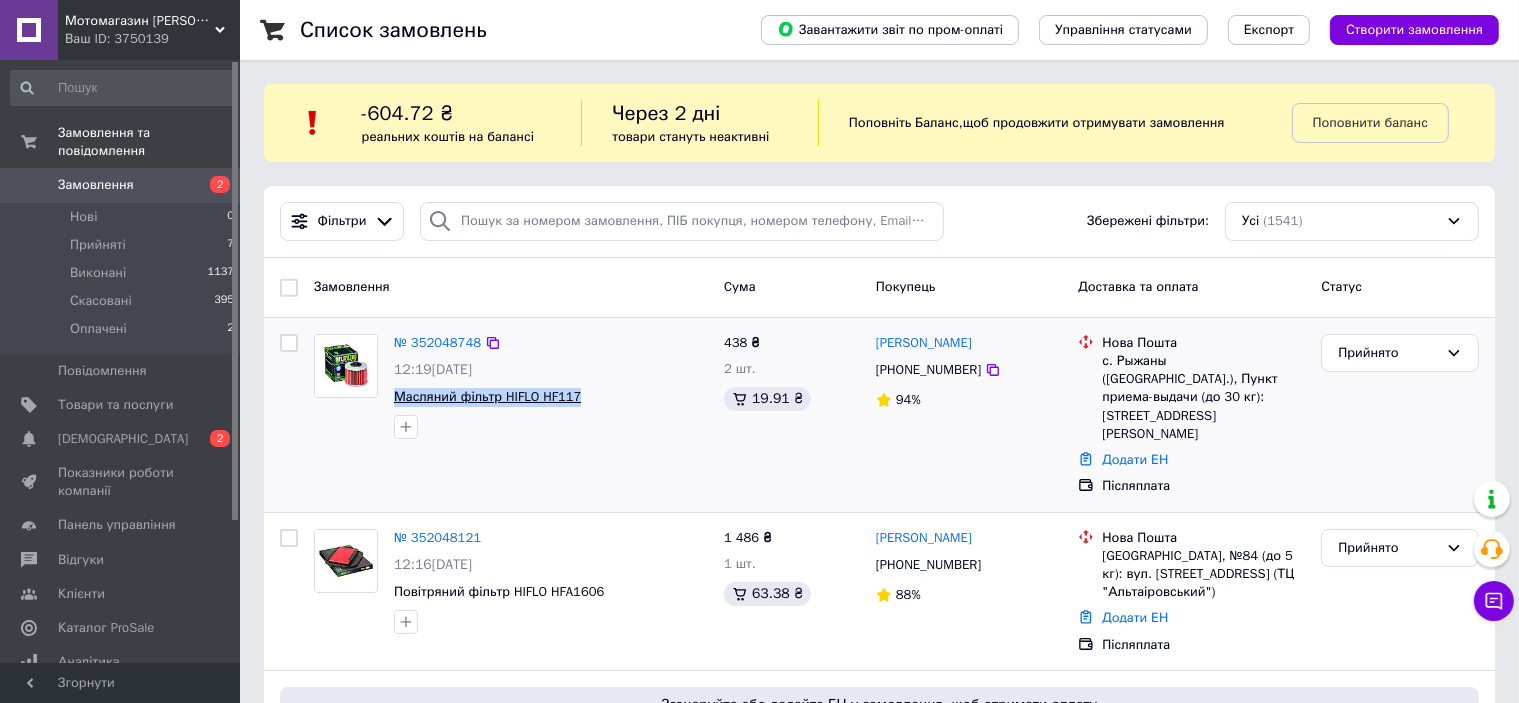 drag, startPoint x: 588, startPoint y: 400, endPoint x: 395, endPoint y: 404, distance: 193.04144 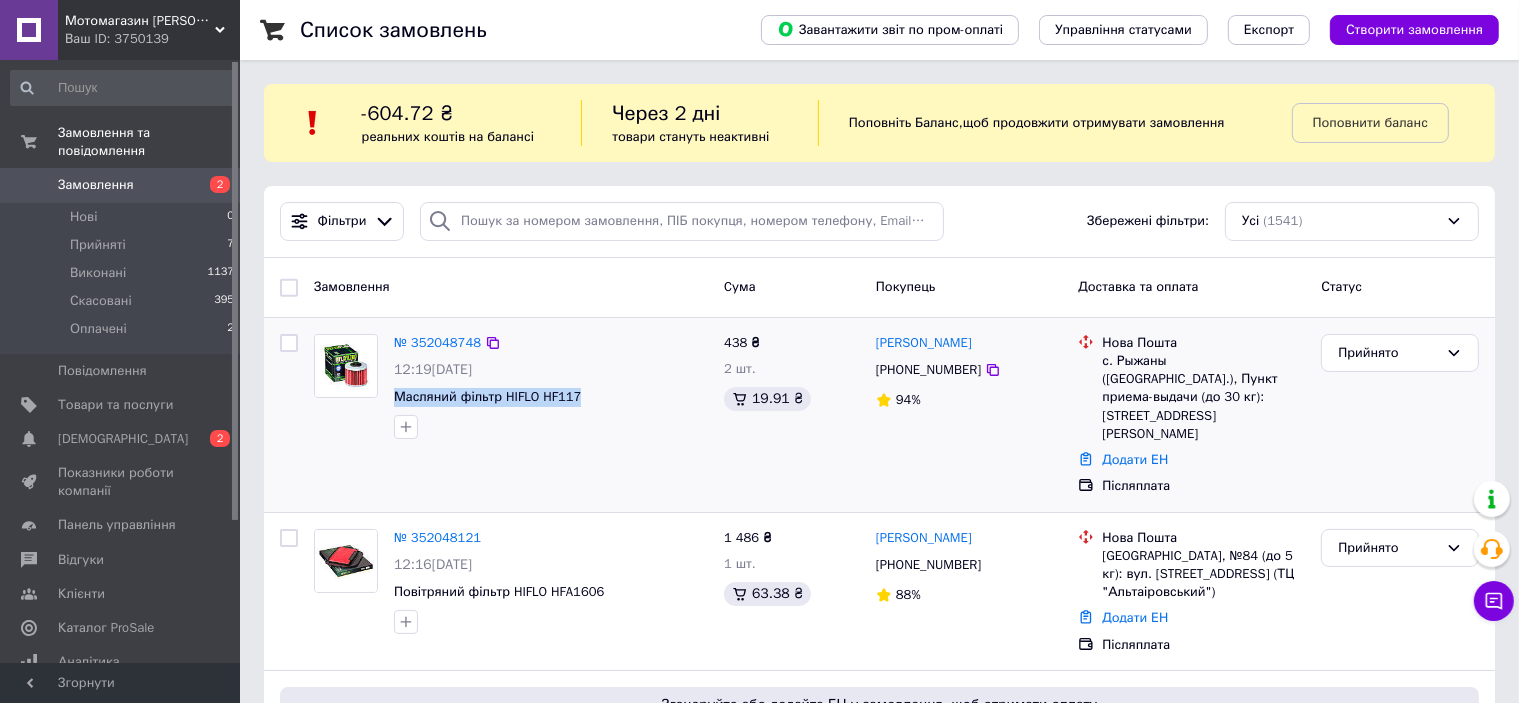 copy on "Масляний фільтр HIFLO HF117" 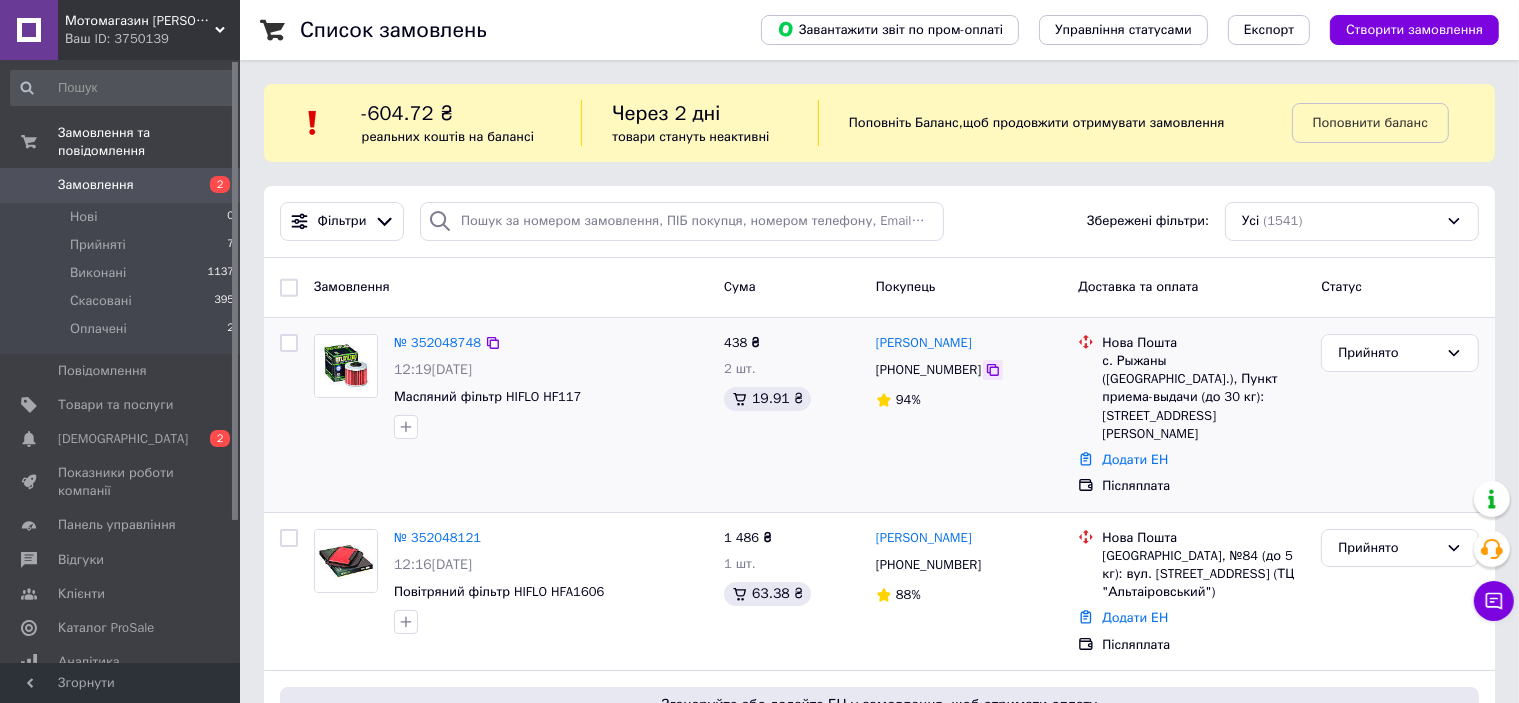 click 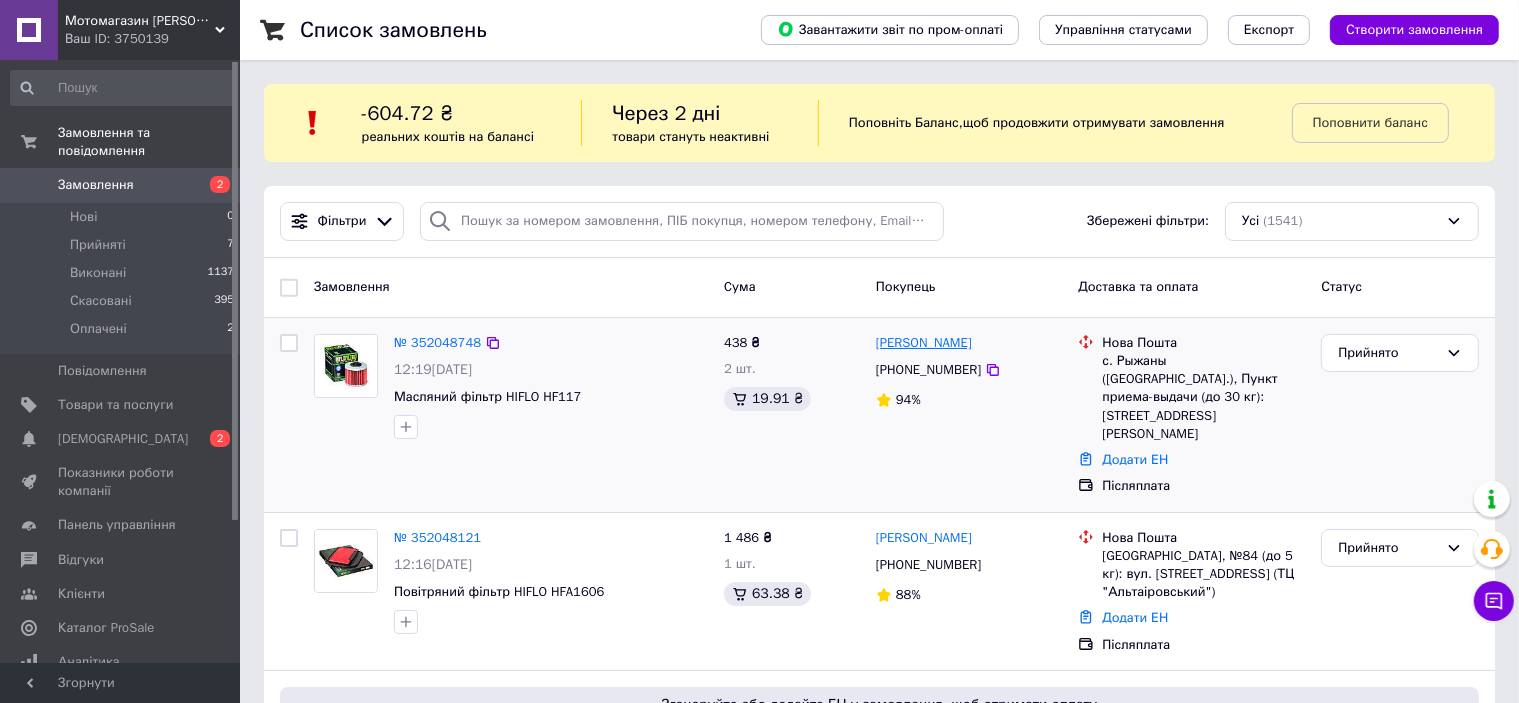 drag, startPoint x: 1002, startPoint y: 345, endPoint x: 912, endPoint y: 347, distance: 90.02222 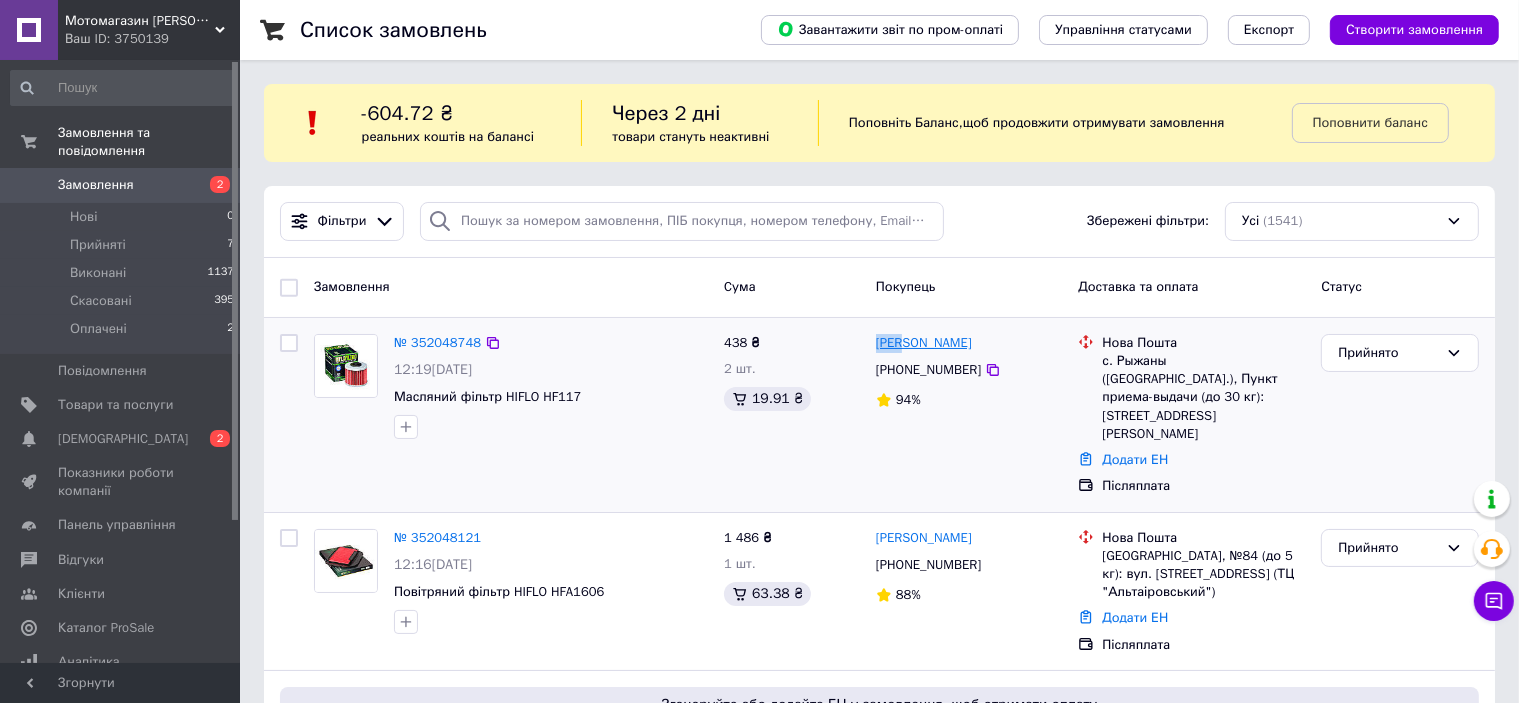 drag, startPoint x: 876, startPoint y: 337, endPoint x: 903, endPoint y: 345, distance: 28.160255 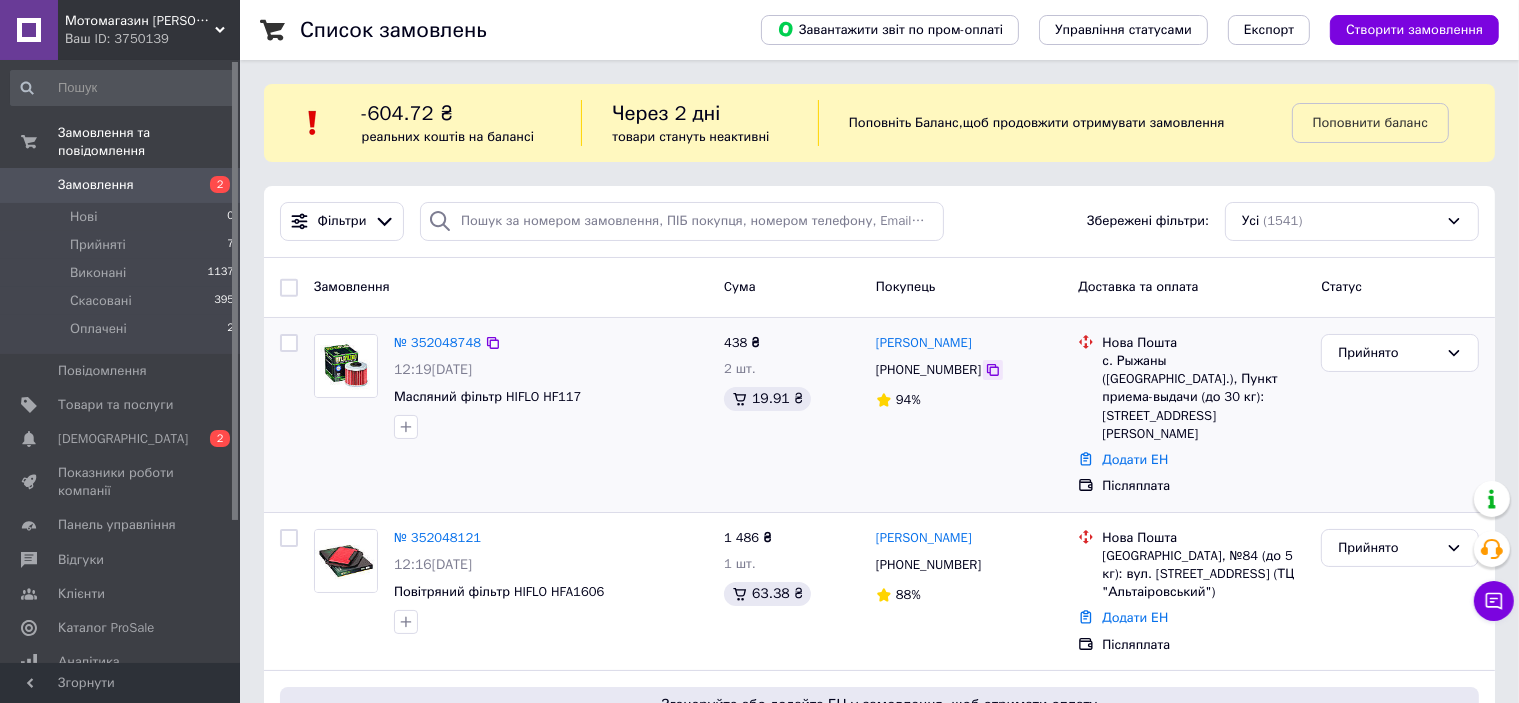 click 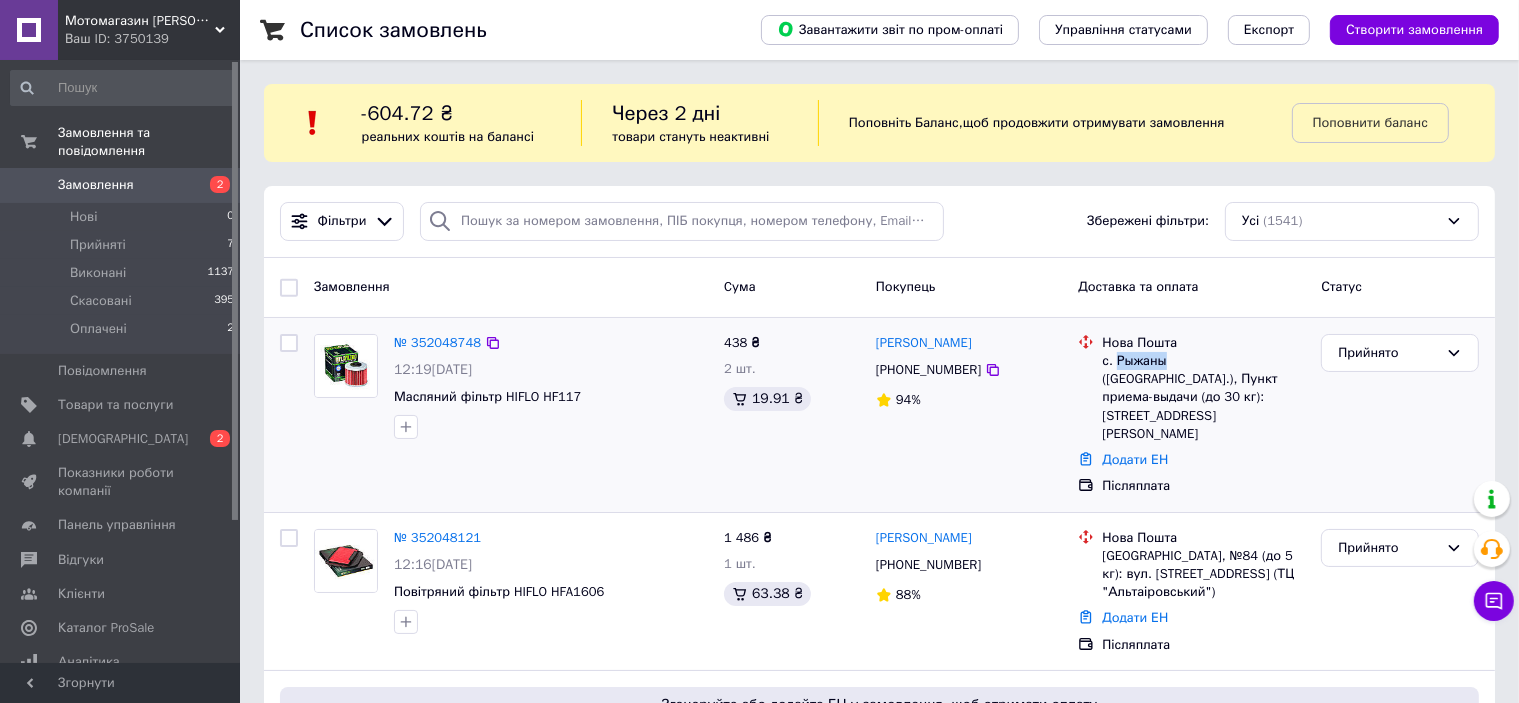 drag, startPoint x: 1116, startPoint y: 359, endPoint x: 1162, endPoint y: 357, distance: 46.043457 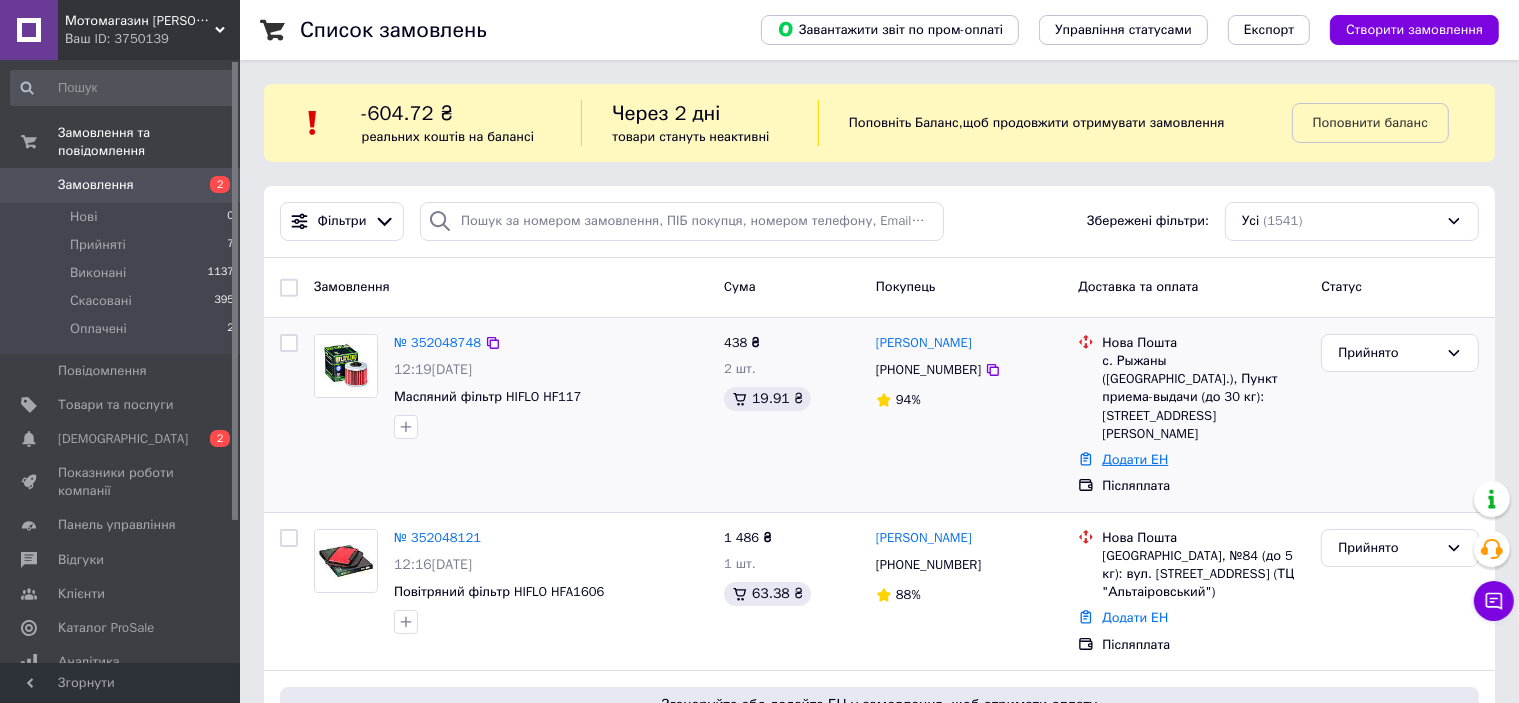 click on "Додати ЕН" at bounding box center (1135, 459) 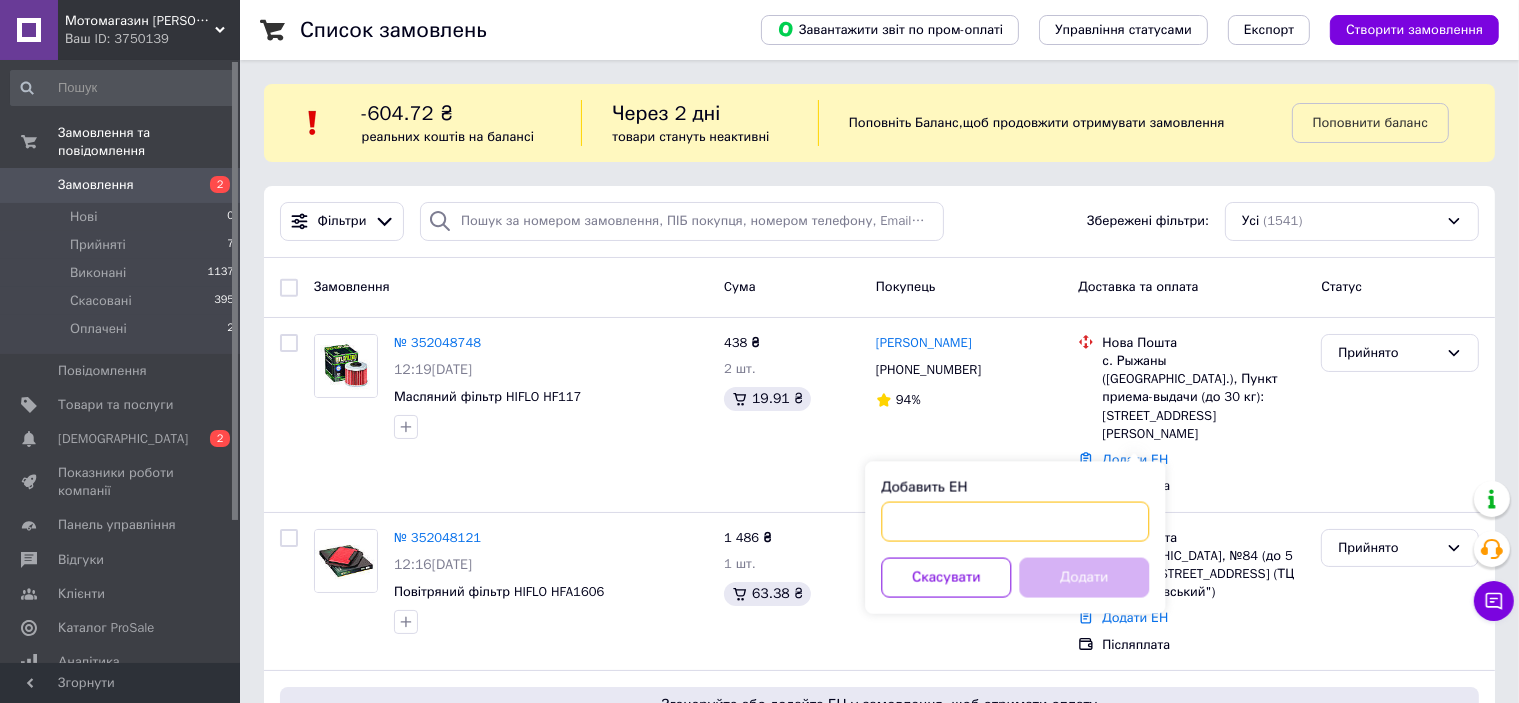 click on "Добавить ЕН" at bounding box center (1015, 522) 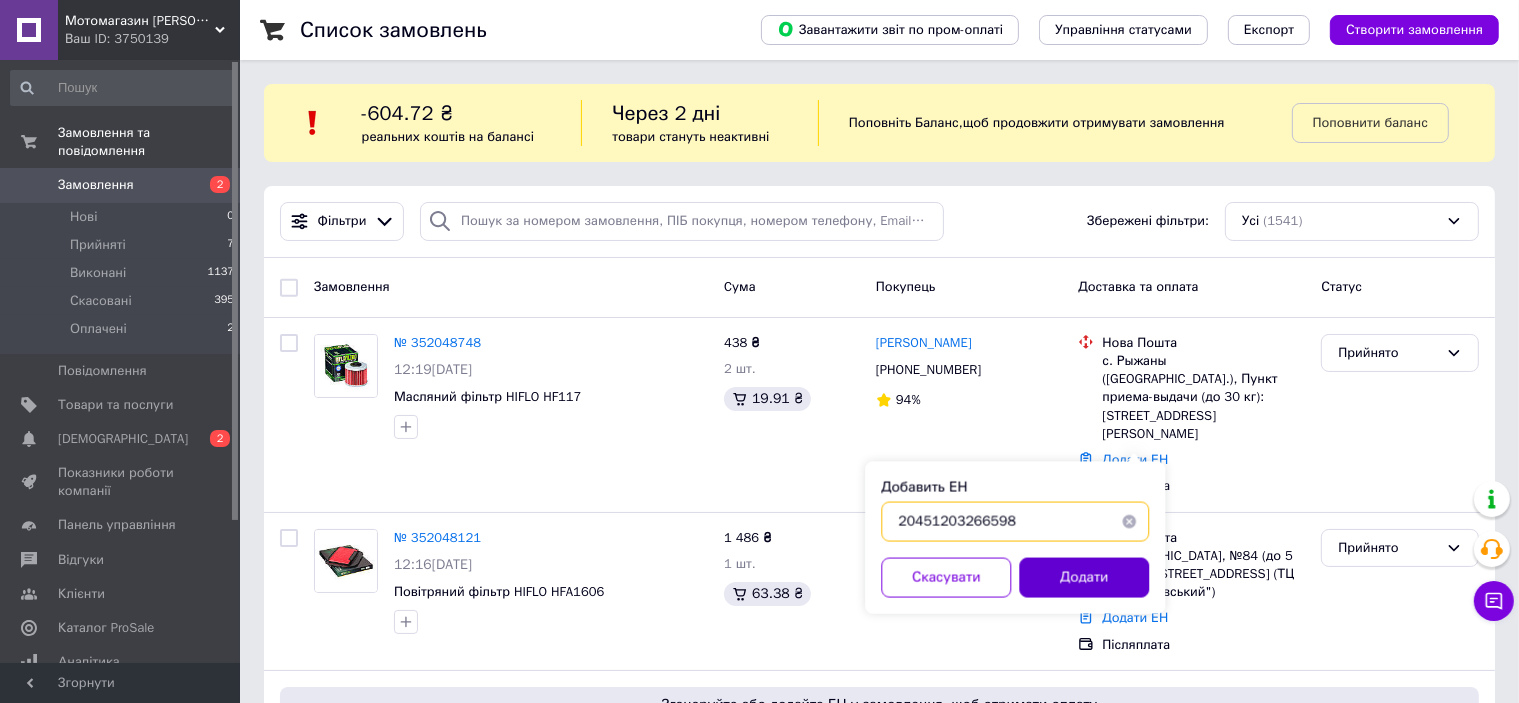 type on "20451203266598" 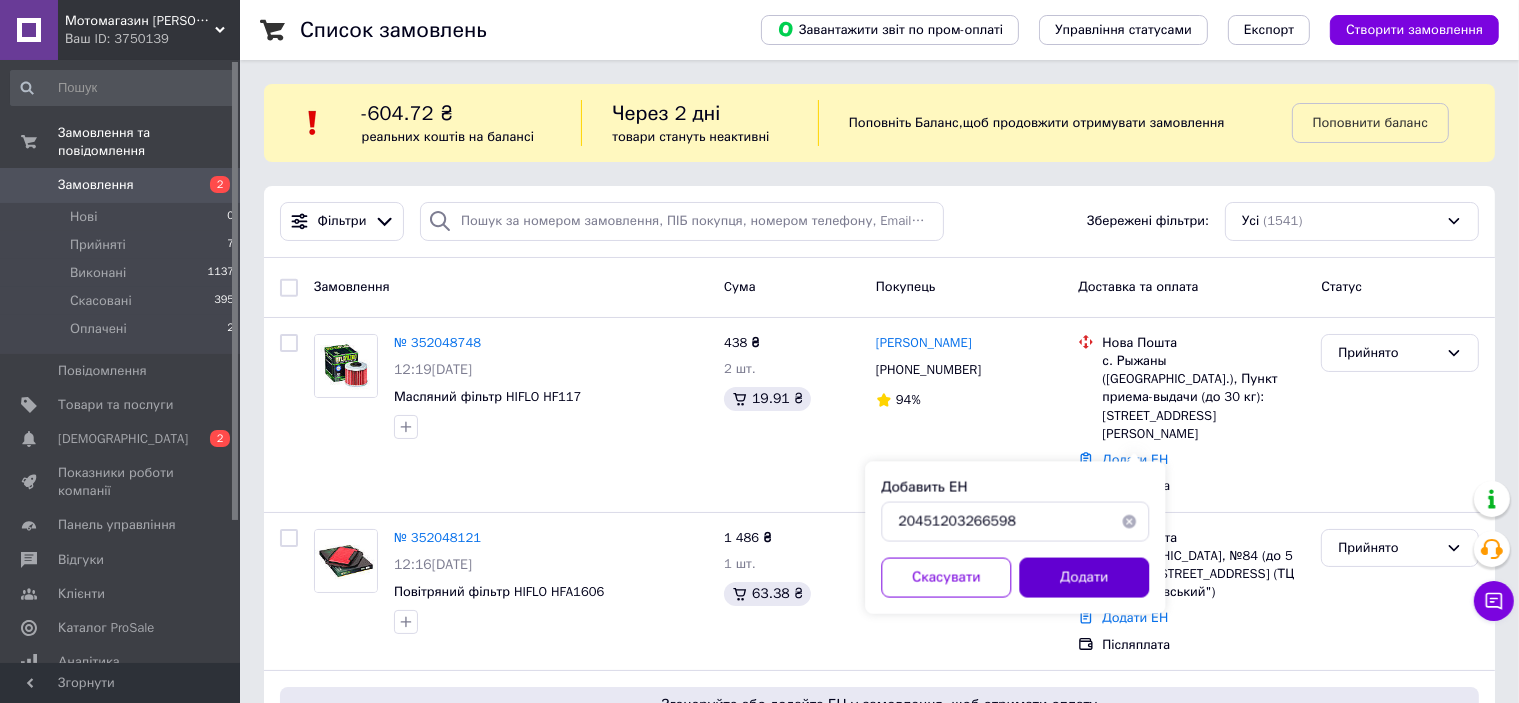 click on "Додати" at bounding box center (1084, 578) 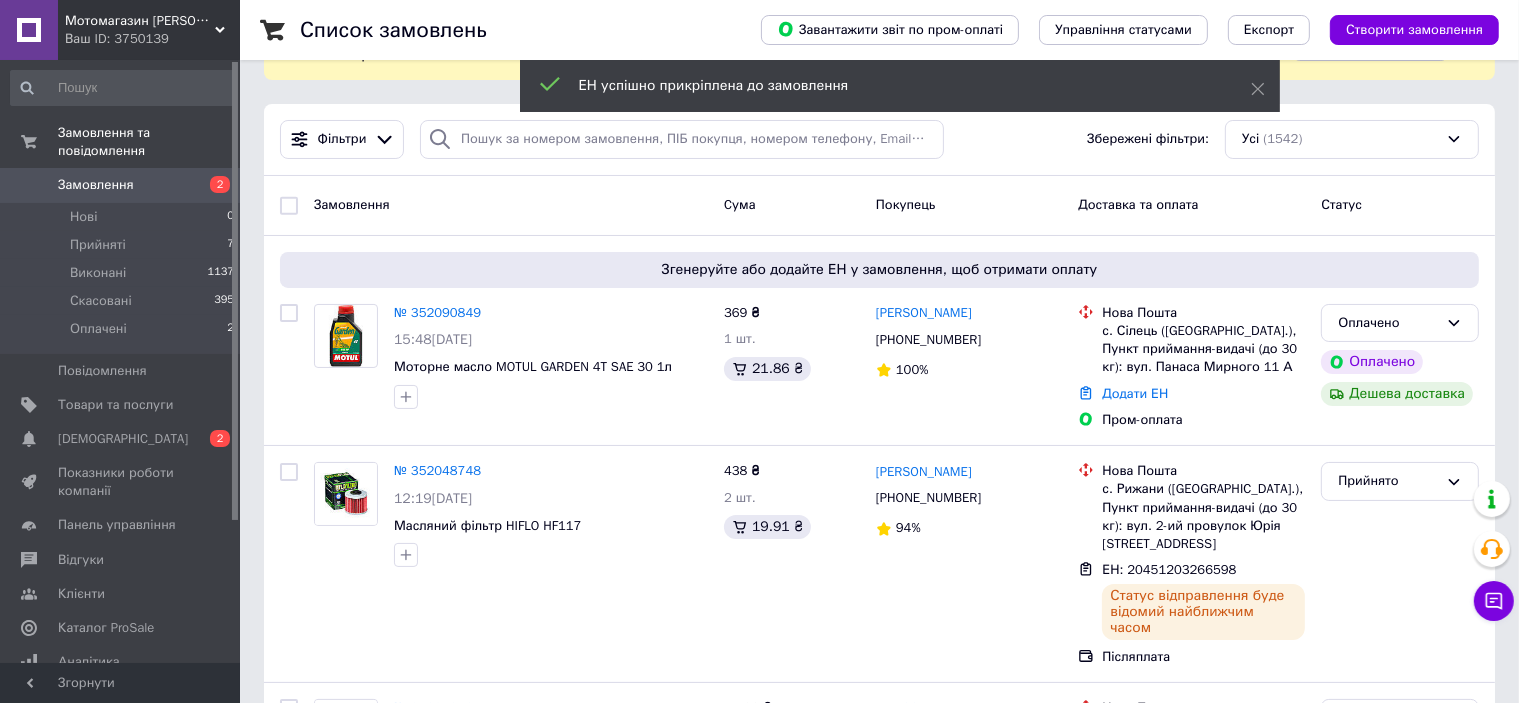 scroll, scrollTop: 200, scrollLeft: 0, axis: vertical 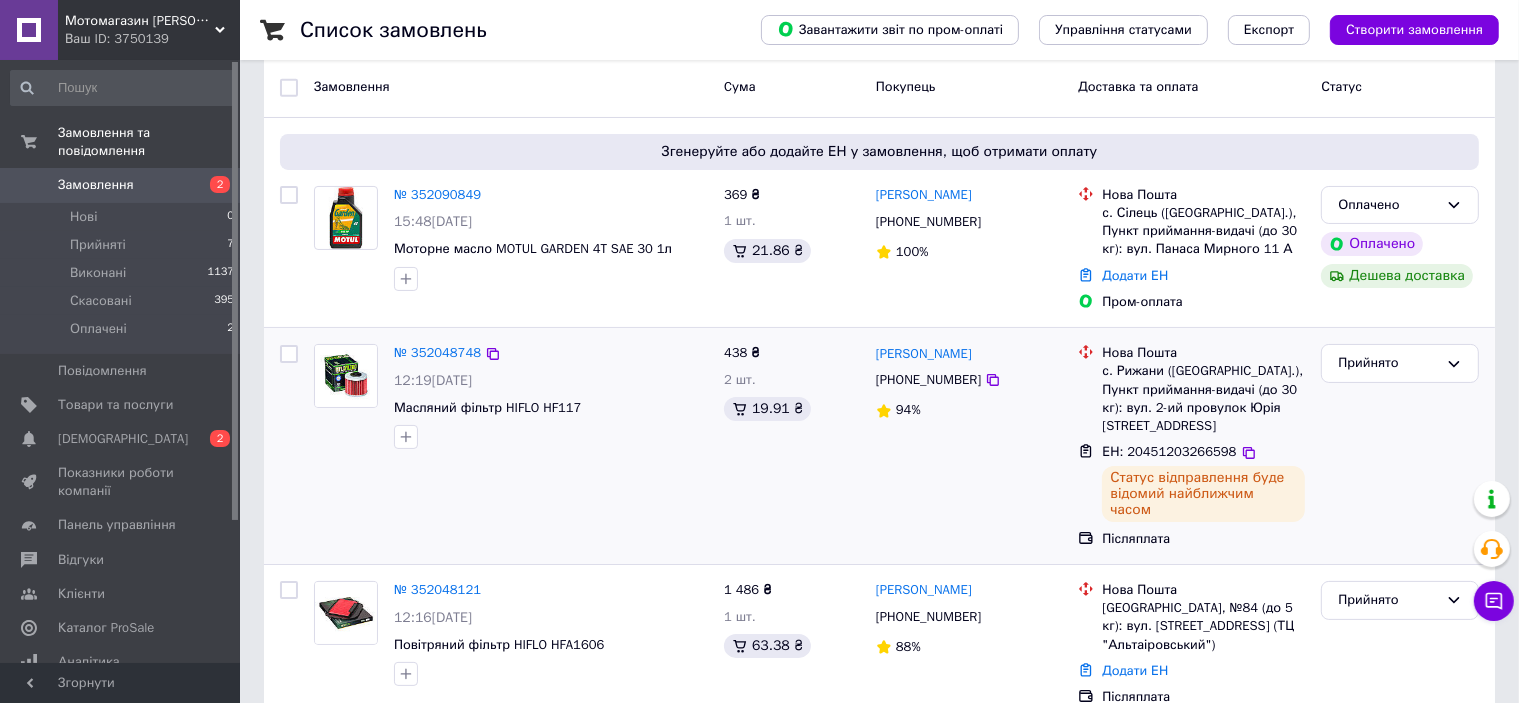 click on "Масляний фільтр HIFLO HF117" at bounding box center (551, 408) 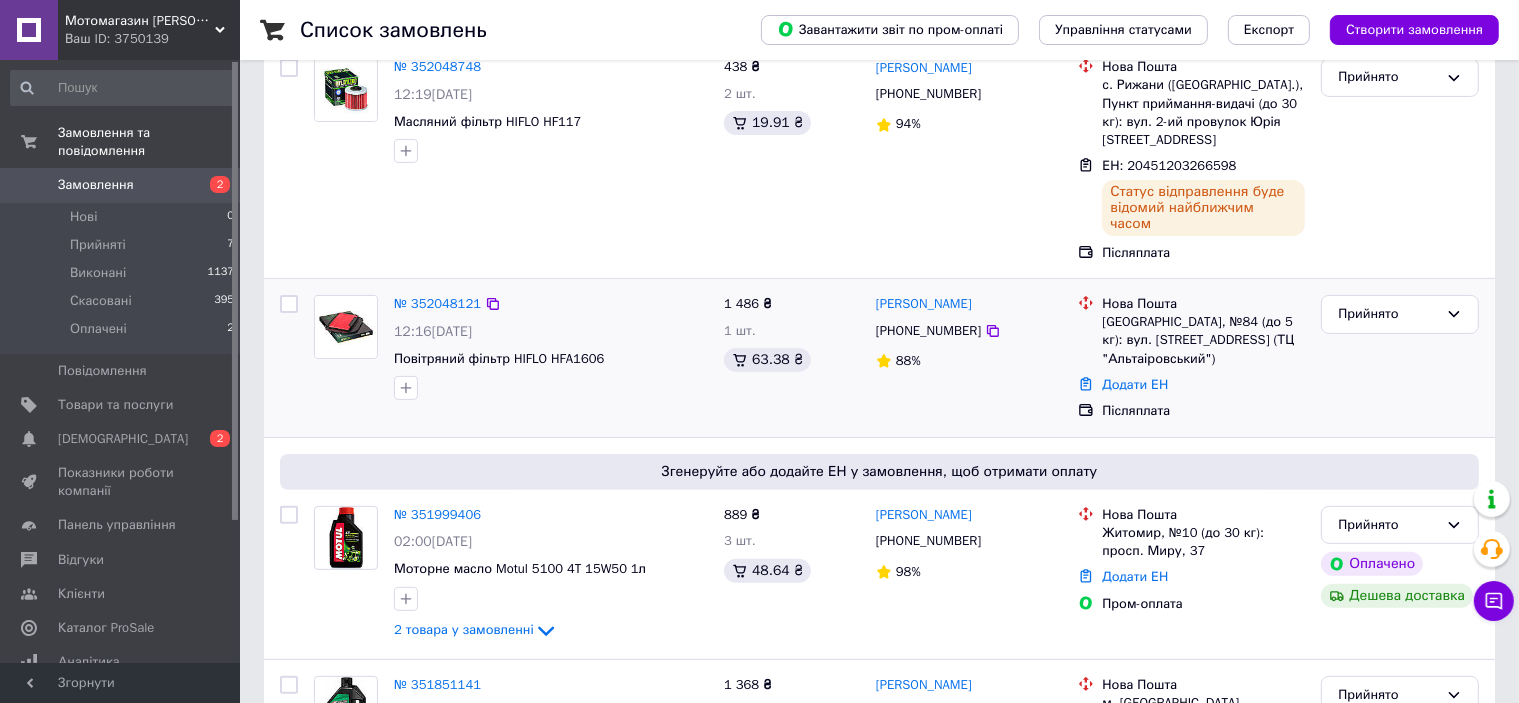 scroll, scrollTop: 500, scrollLeft: 0, axis: vertical 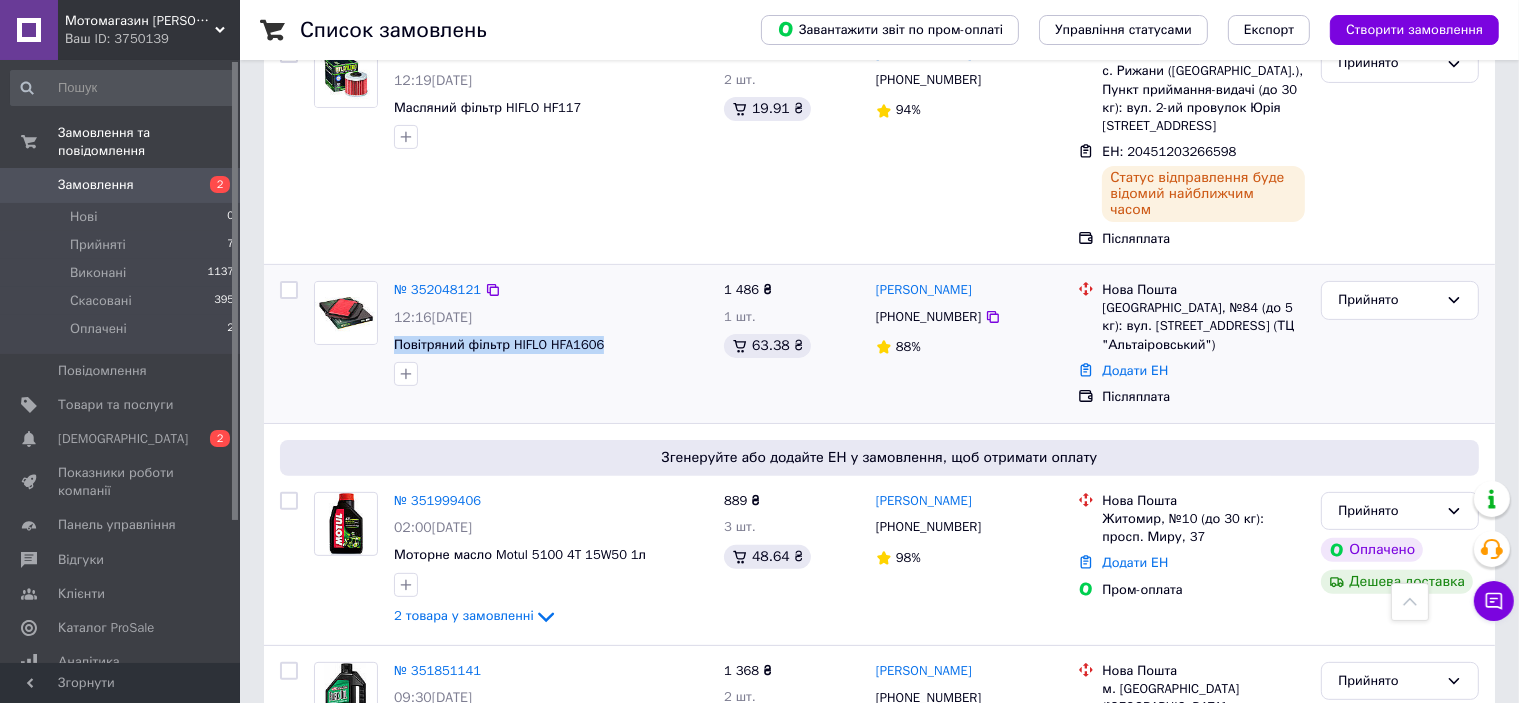 drag, startPoint x: 608, startPoint y: 350, endPoint x: 392, endPoint y: 354, distance: 216.03703 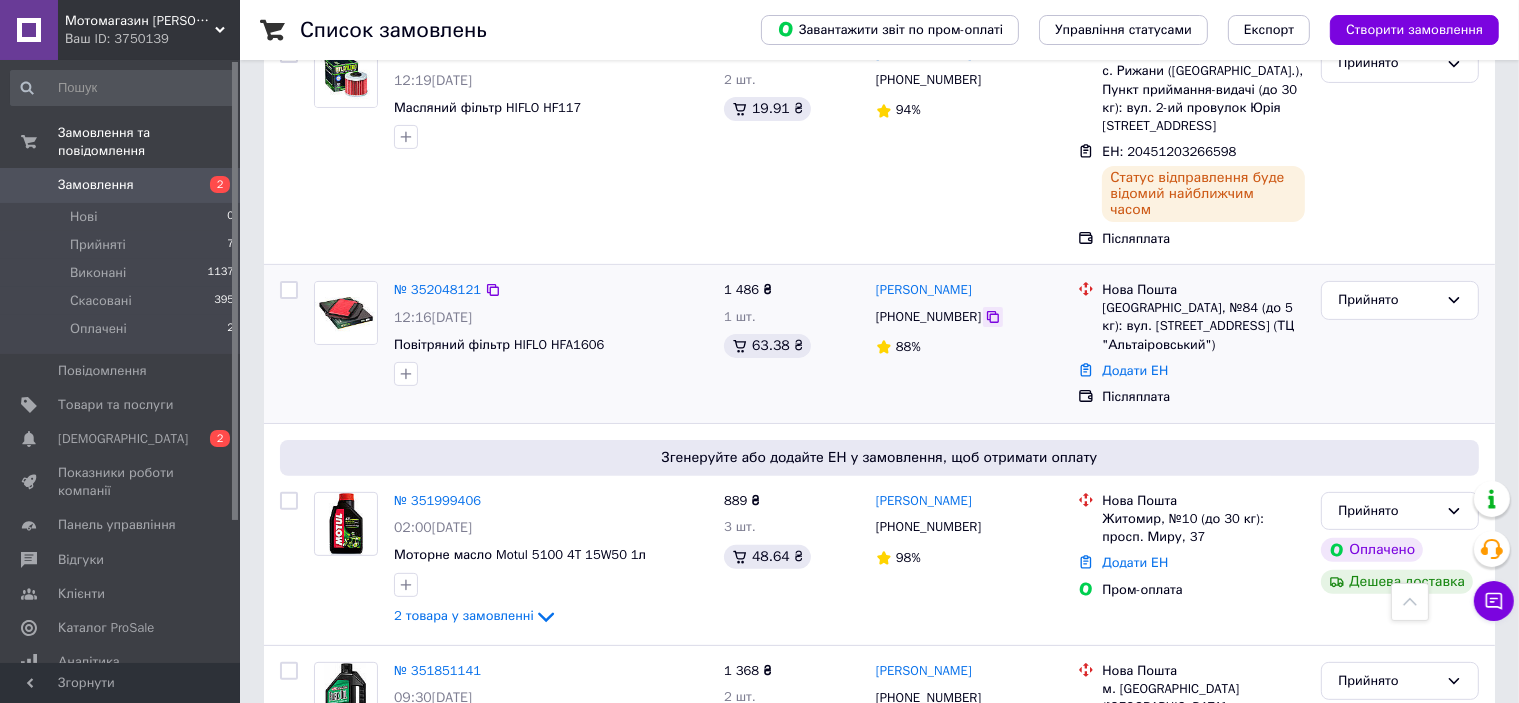 click 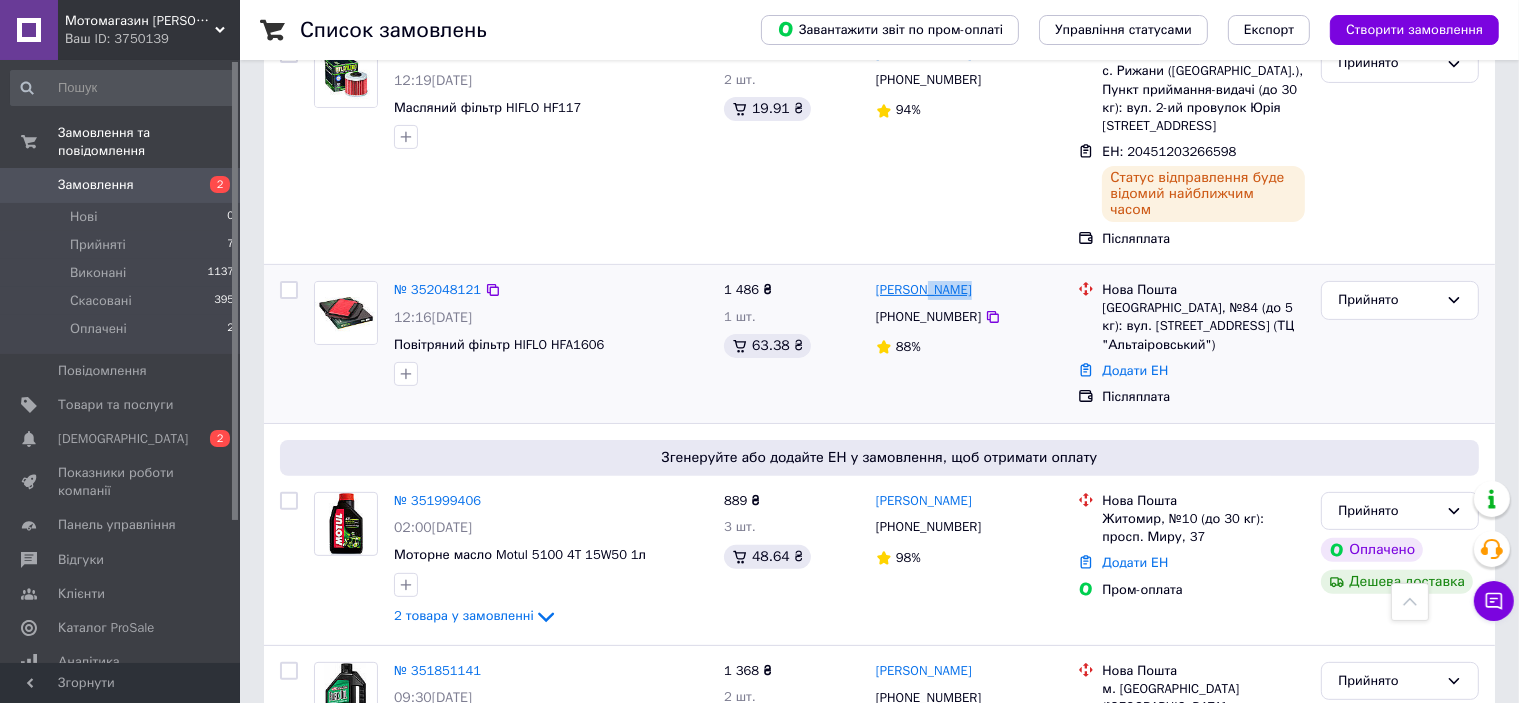 drag, startPoint x: 983, startPoint y: 291, endPoint x: 925, endPoint y: 299, distance: 58.549126 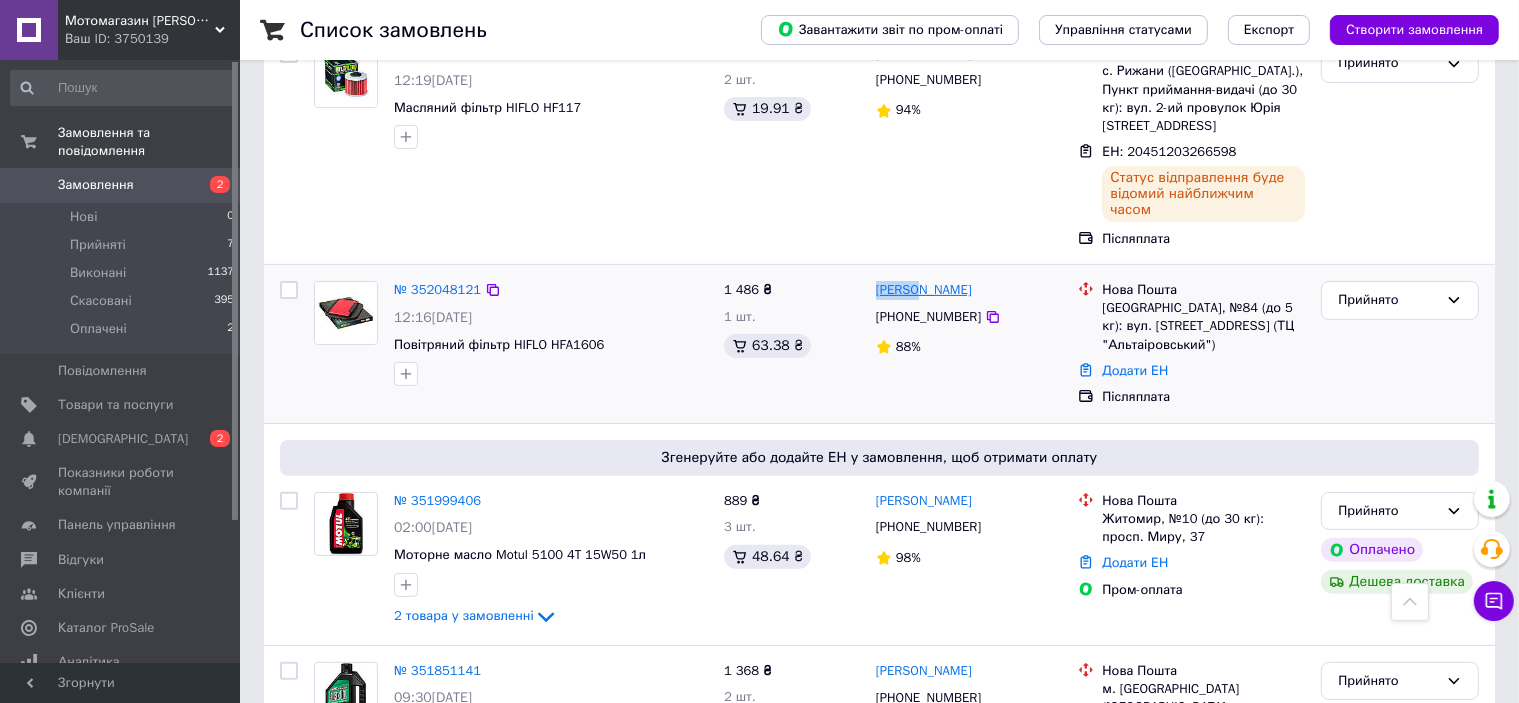 drag, startPoint x: 874, startPoint y: 284, endPoint x: 920, endPoint y: 297, distance: 47.801674 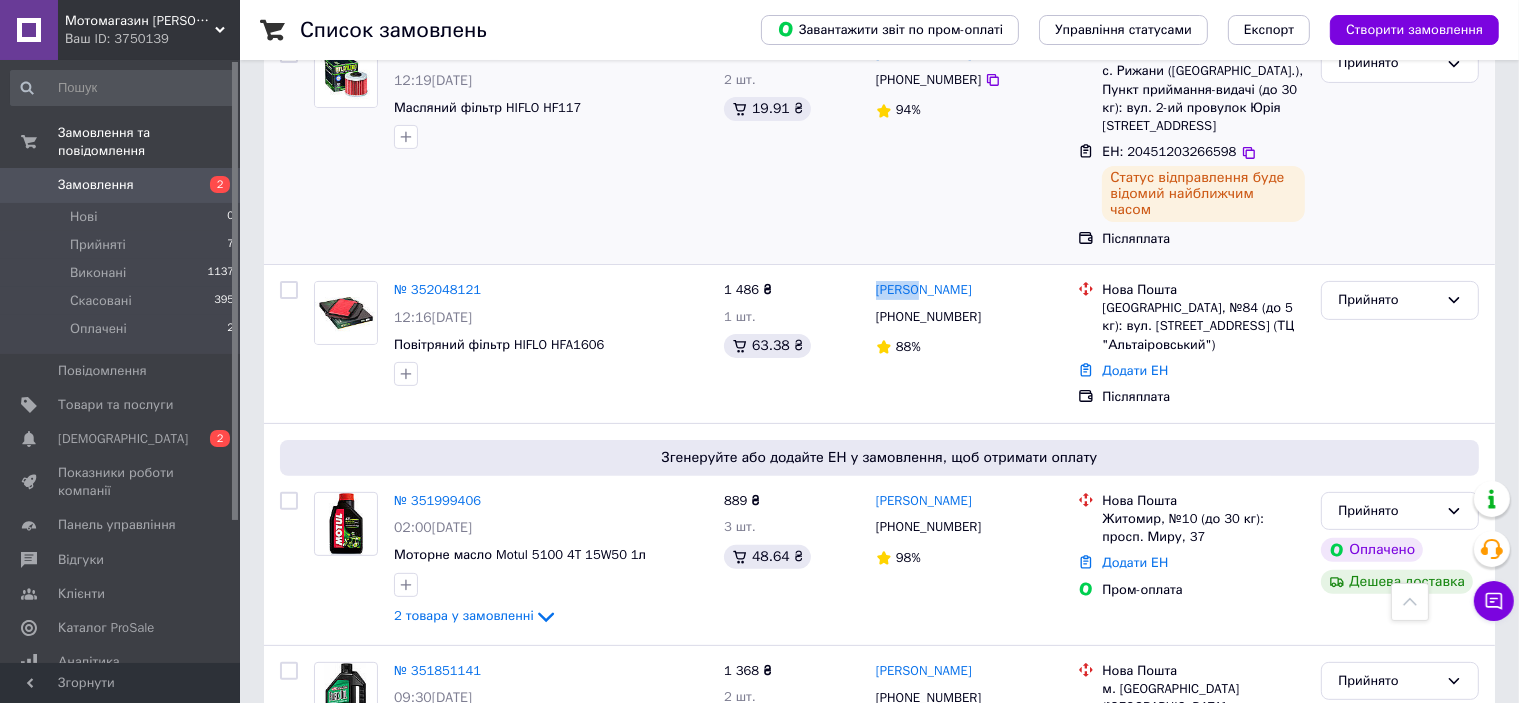 copy on "[PERSON_NAME]" 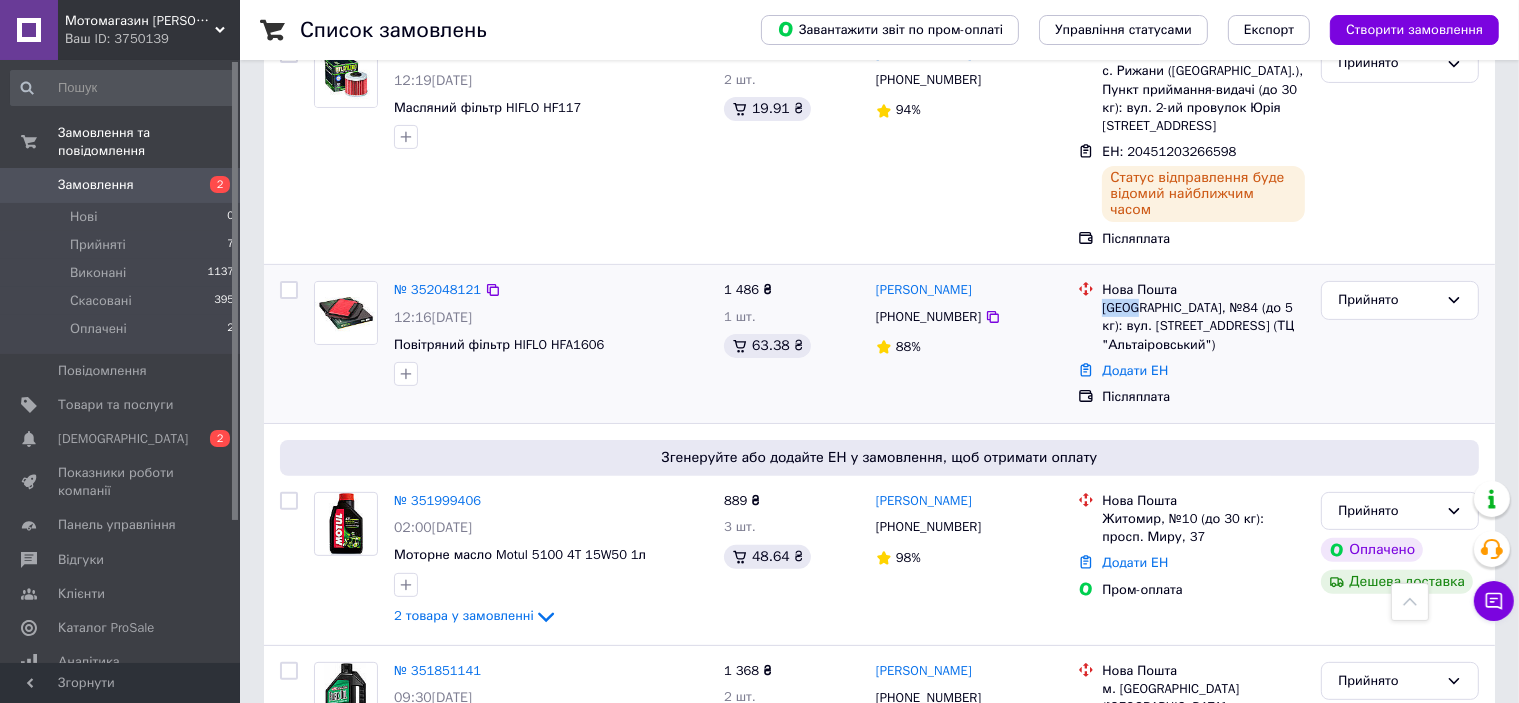 drag, startPoint x: 1100, startPoint y: 311, endPoint x: 1138, endPoint y: 317, distance: 38.470768 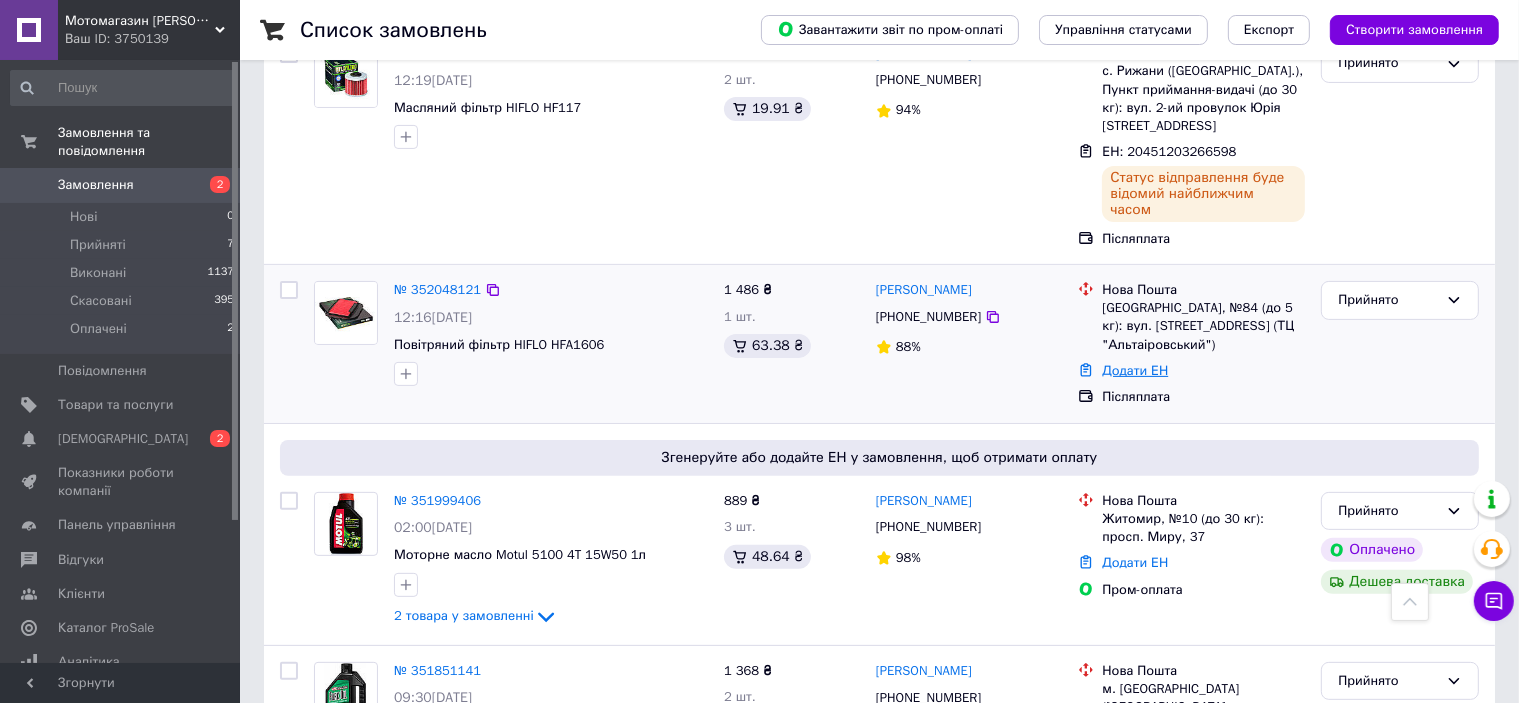 click on "Додати ЕН" at bounding box center [1135, 370] 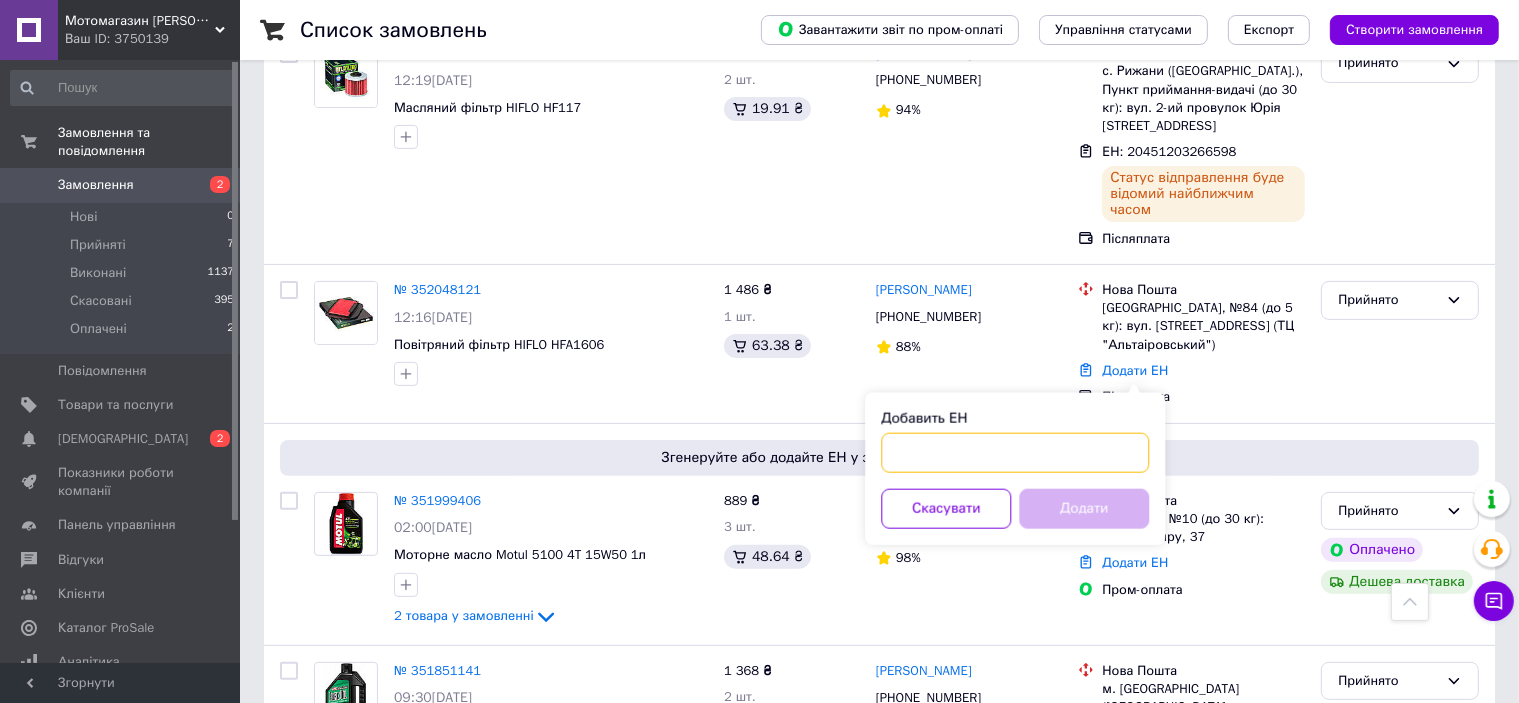 click on "Добавить ЕН" at bounding box center [1015, 453] 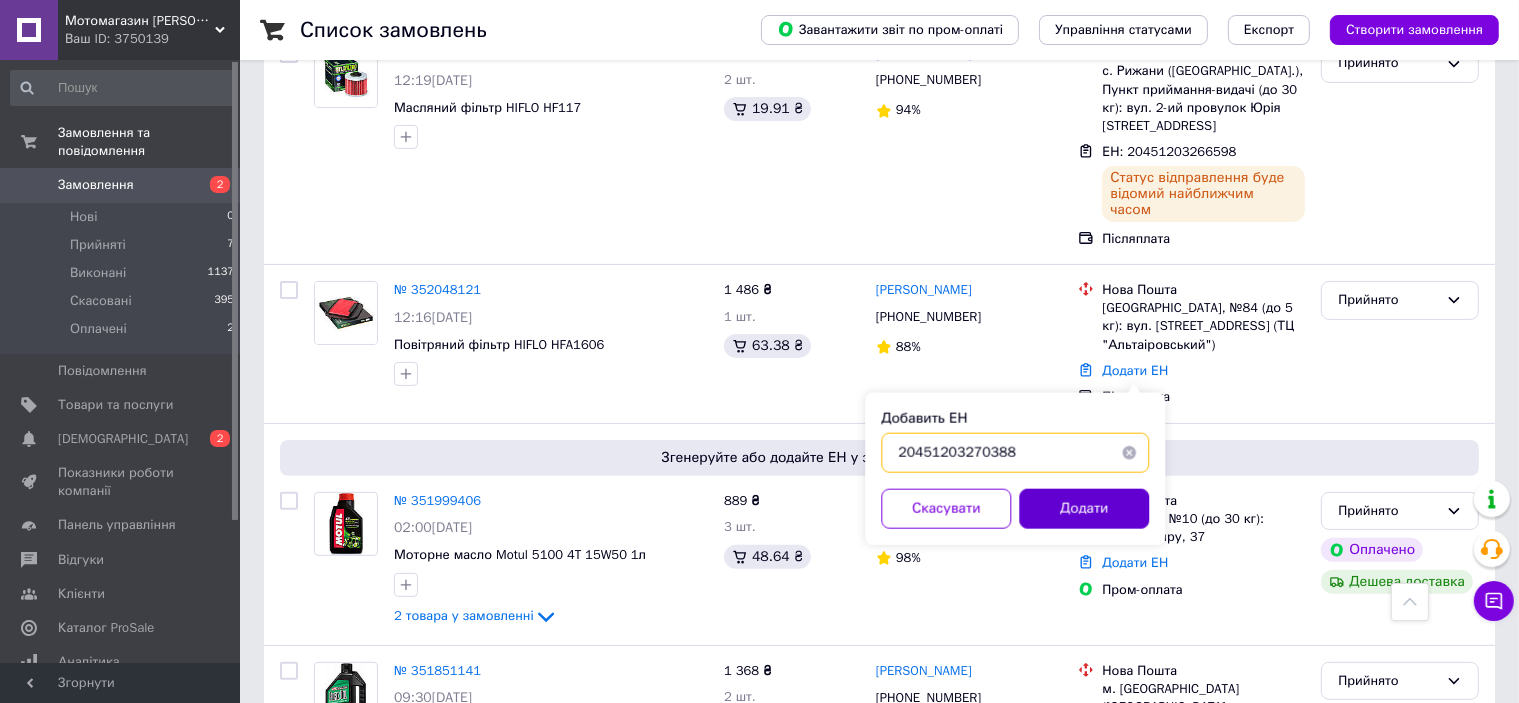 type on "20451203270388" 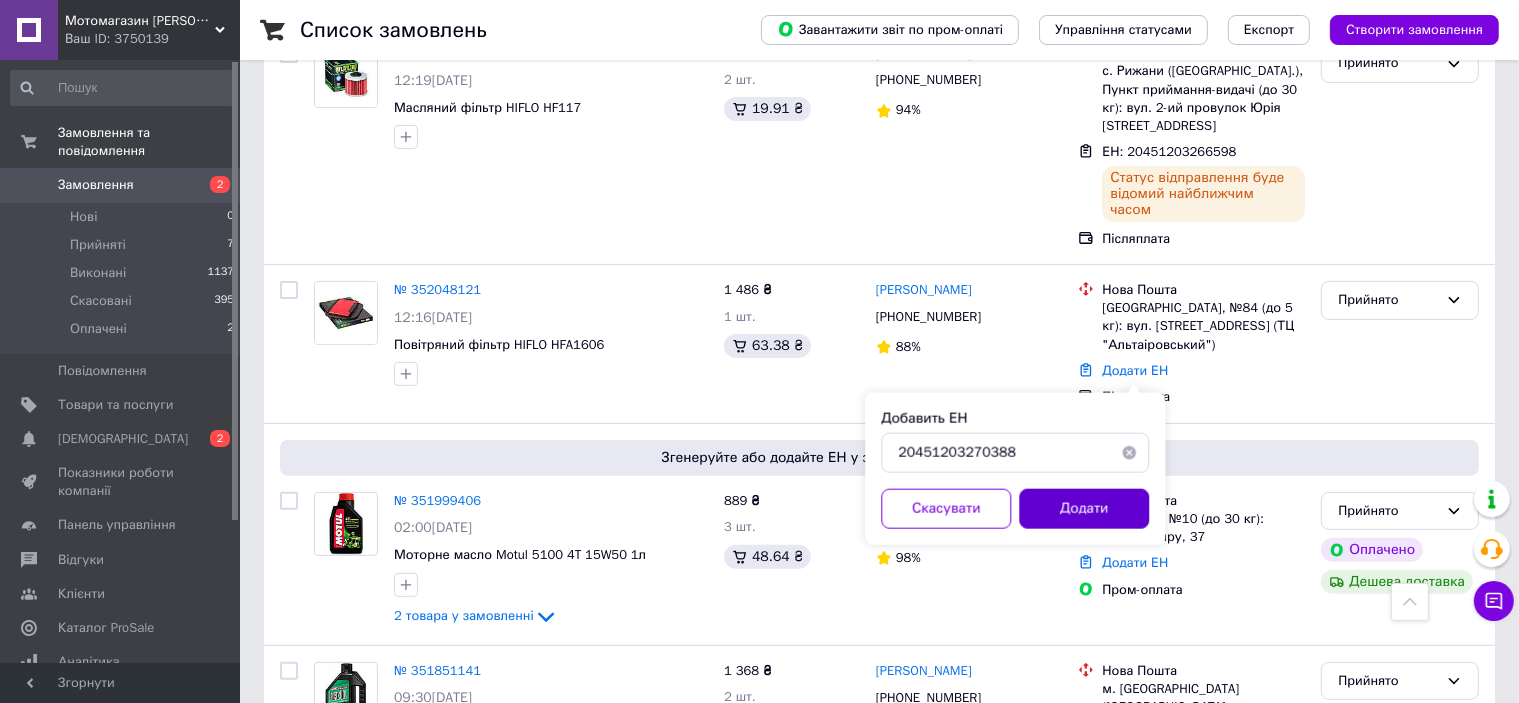 click on "Додати" at bounding box center (1084, 509) 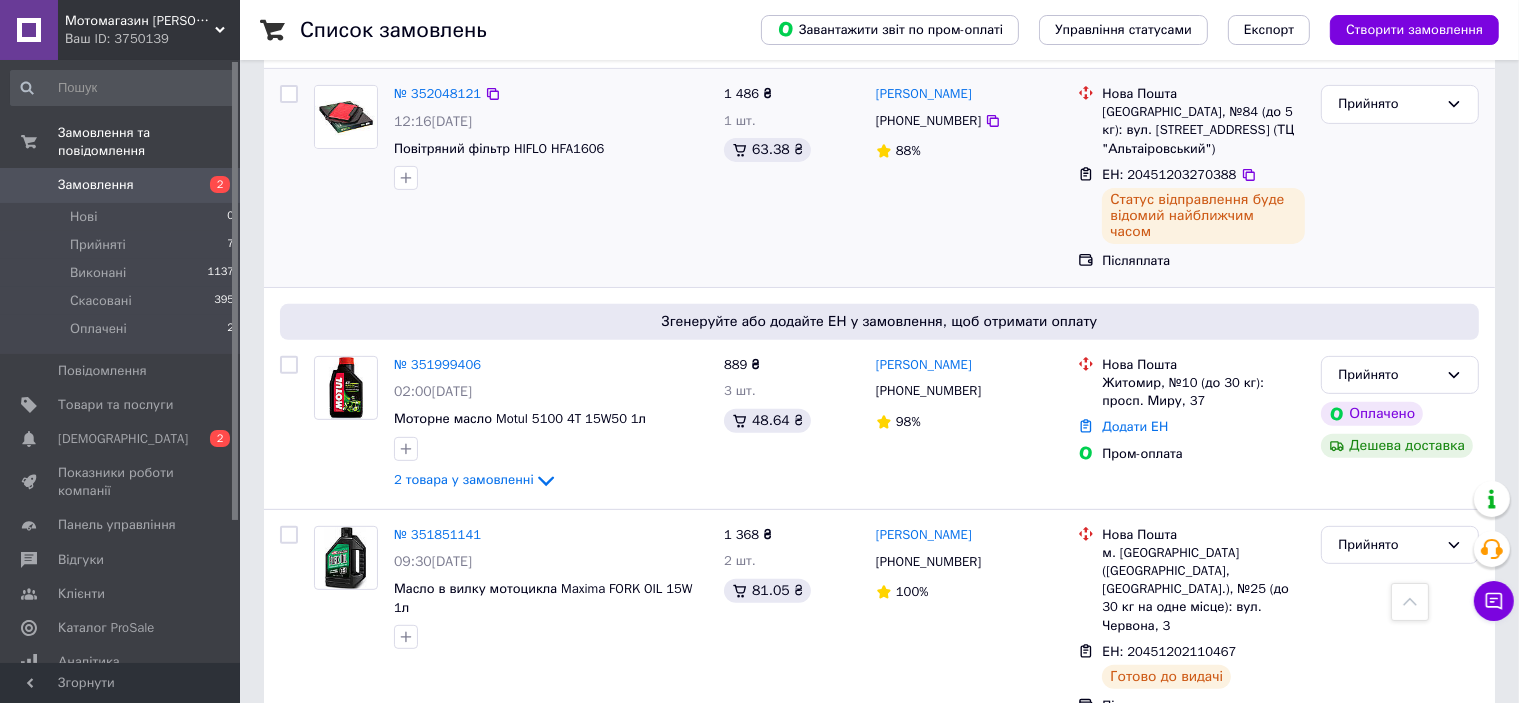scroll, scrollTop: 700, scrollLeft: 0, axis: vertical 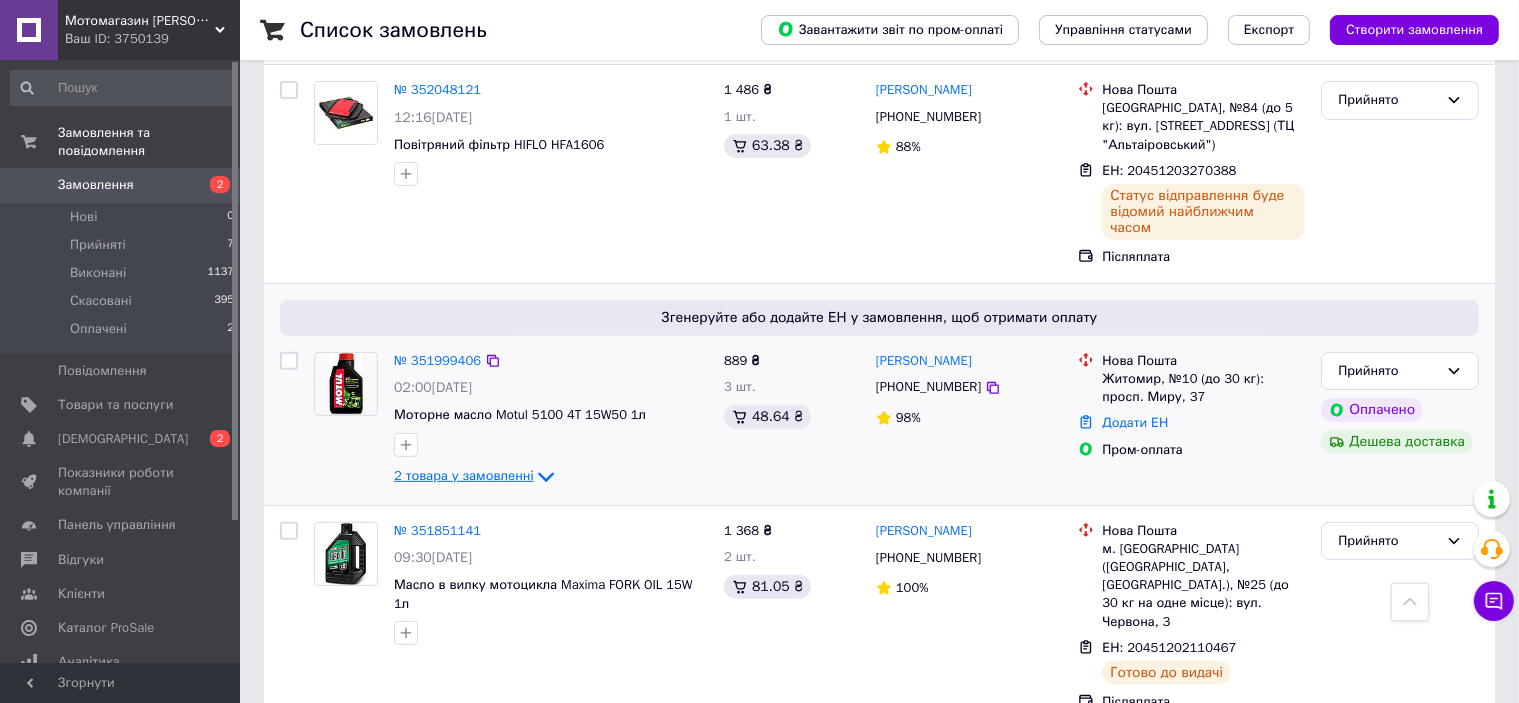 click 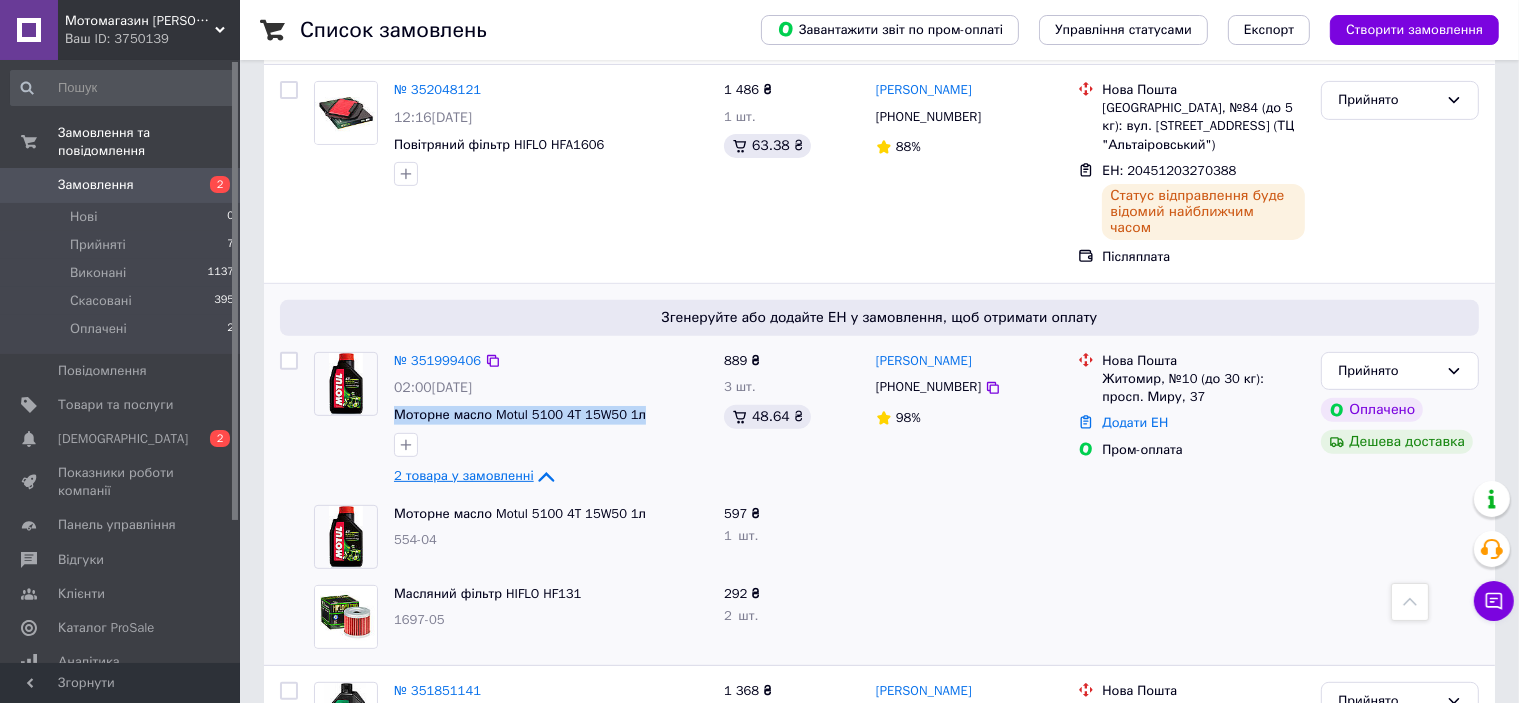 drag, startPoint x: 653, startPoint y: 398, endPoint x: 386, endPoint y: 400, distance: 267.00748 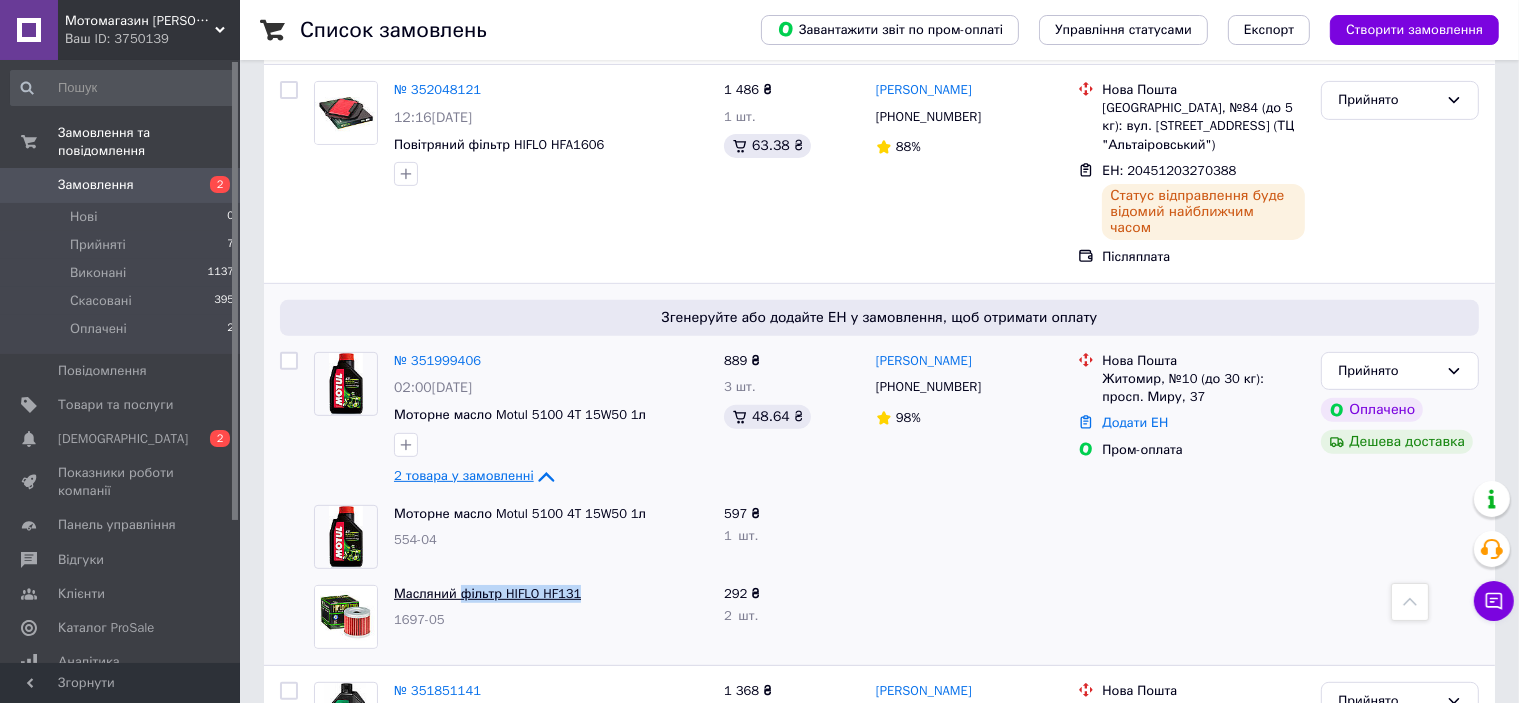drag, startPoint x: 587, startPoint y: 574, endPoint x: 459, endPoint y: 583, distance: 128.31601 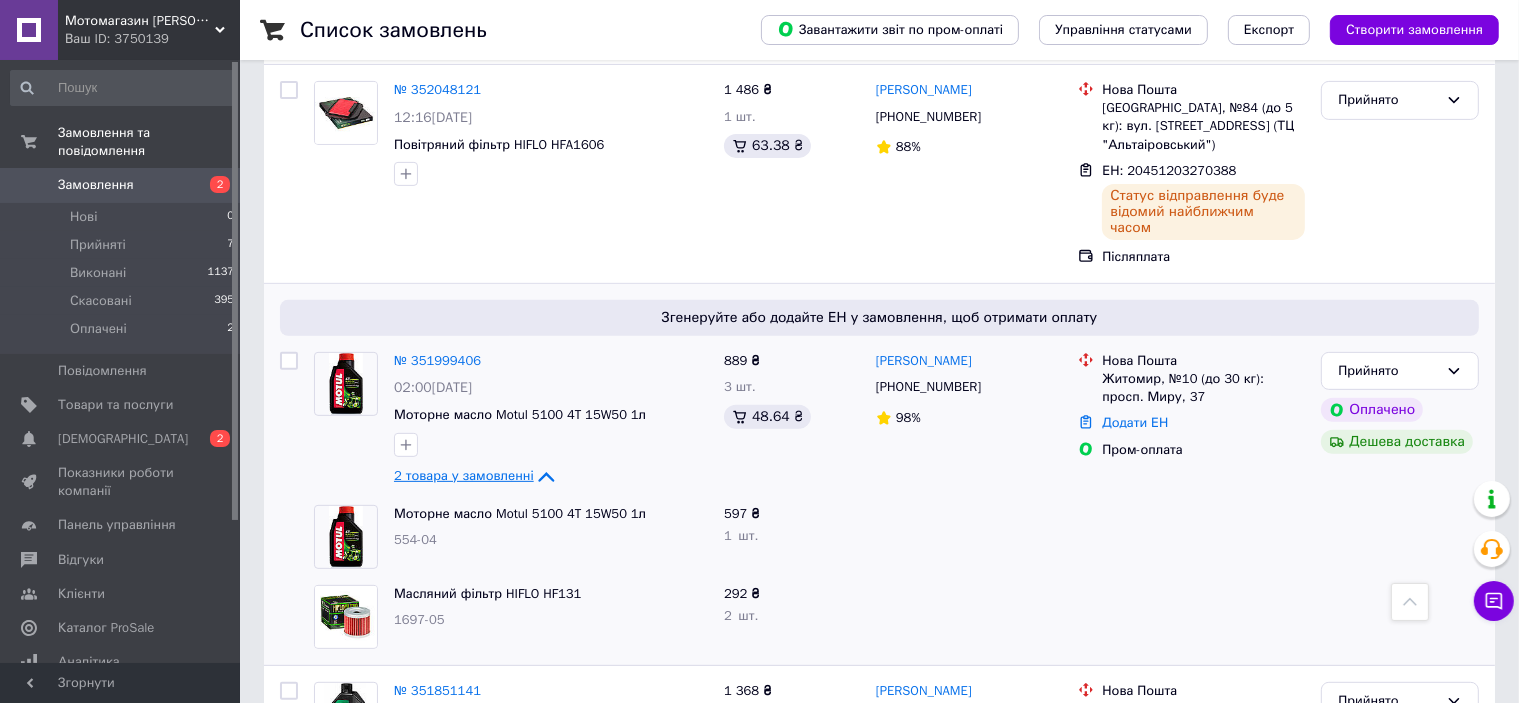 click 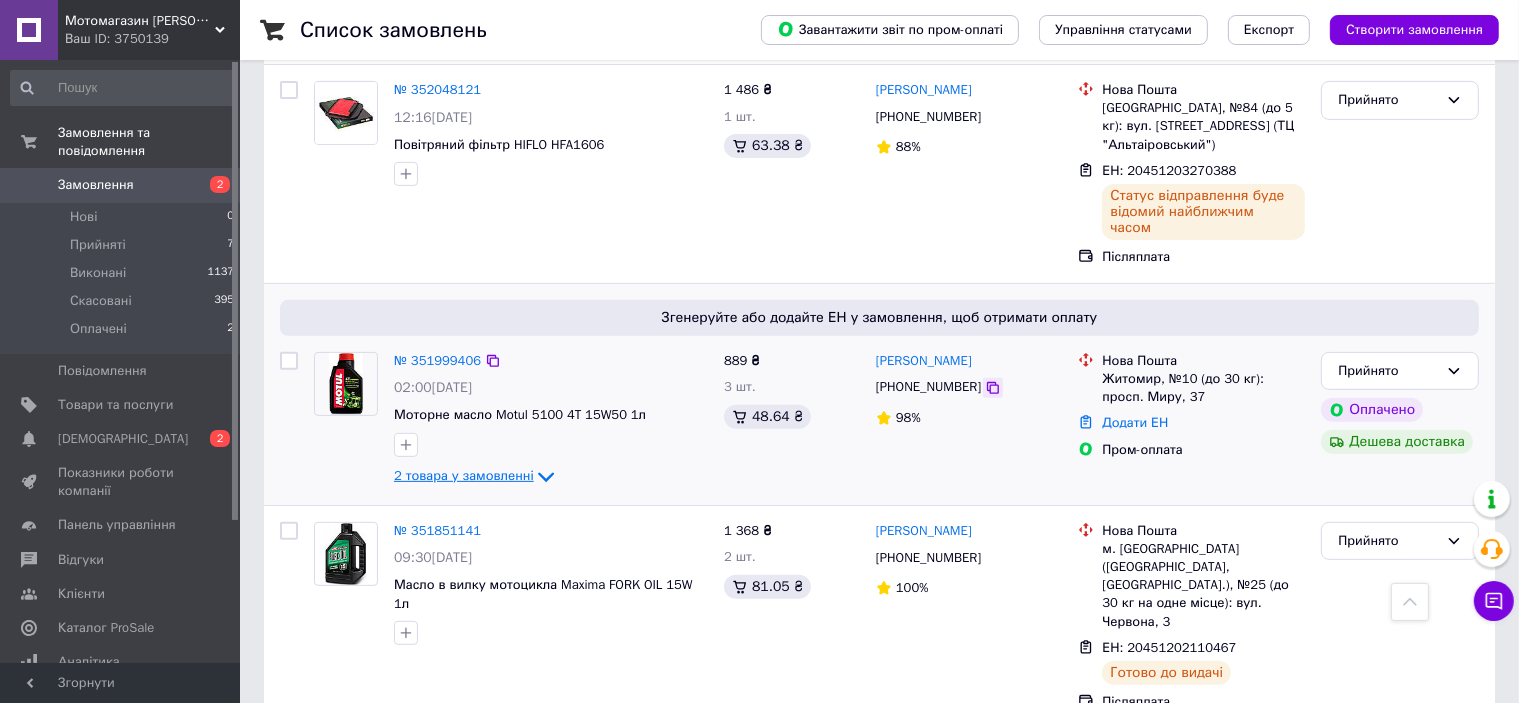 click 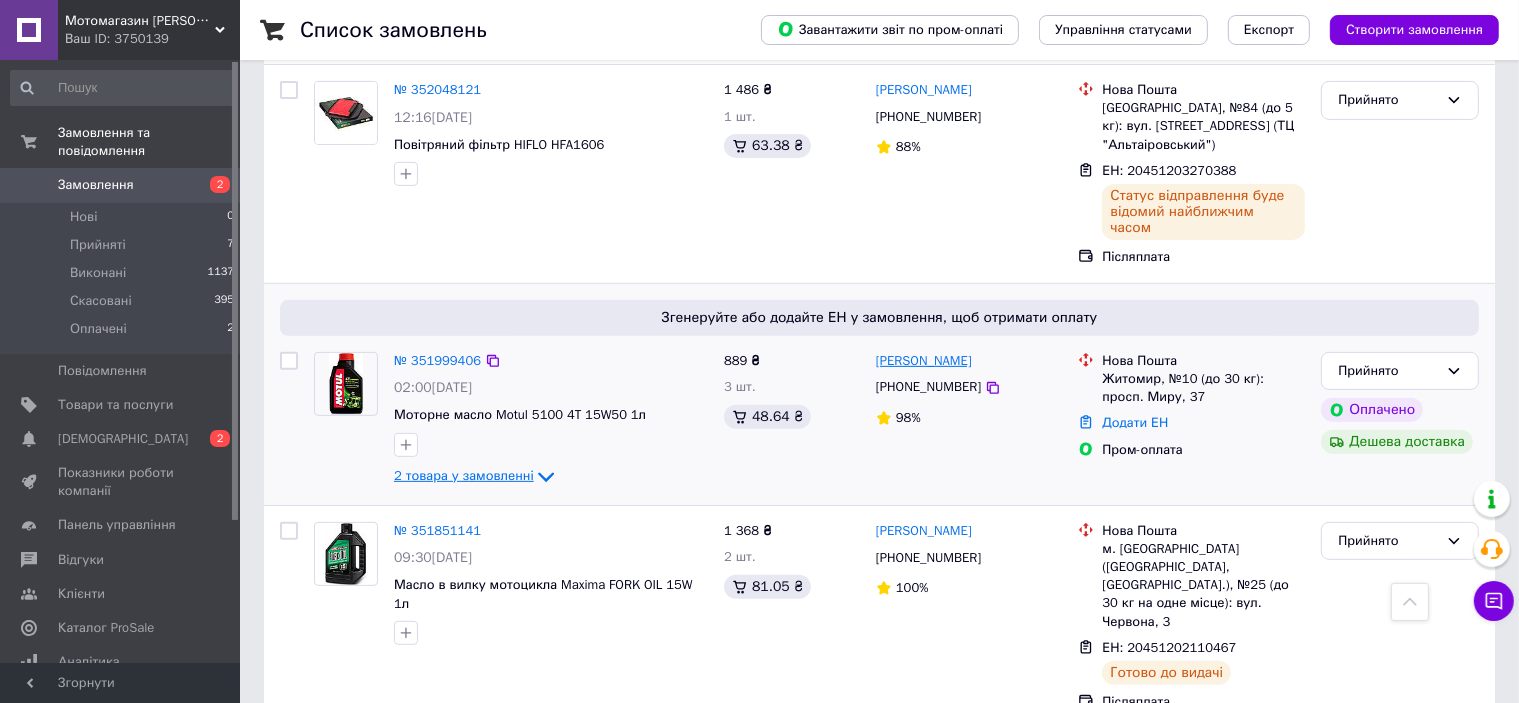 drag, startPoint x: 992, startPoint y: 352, endPoint x: 908, endPoint y: 353, distance: 84.00595 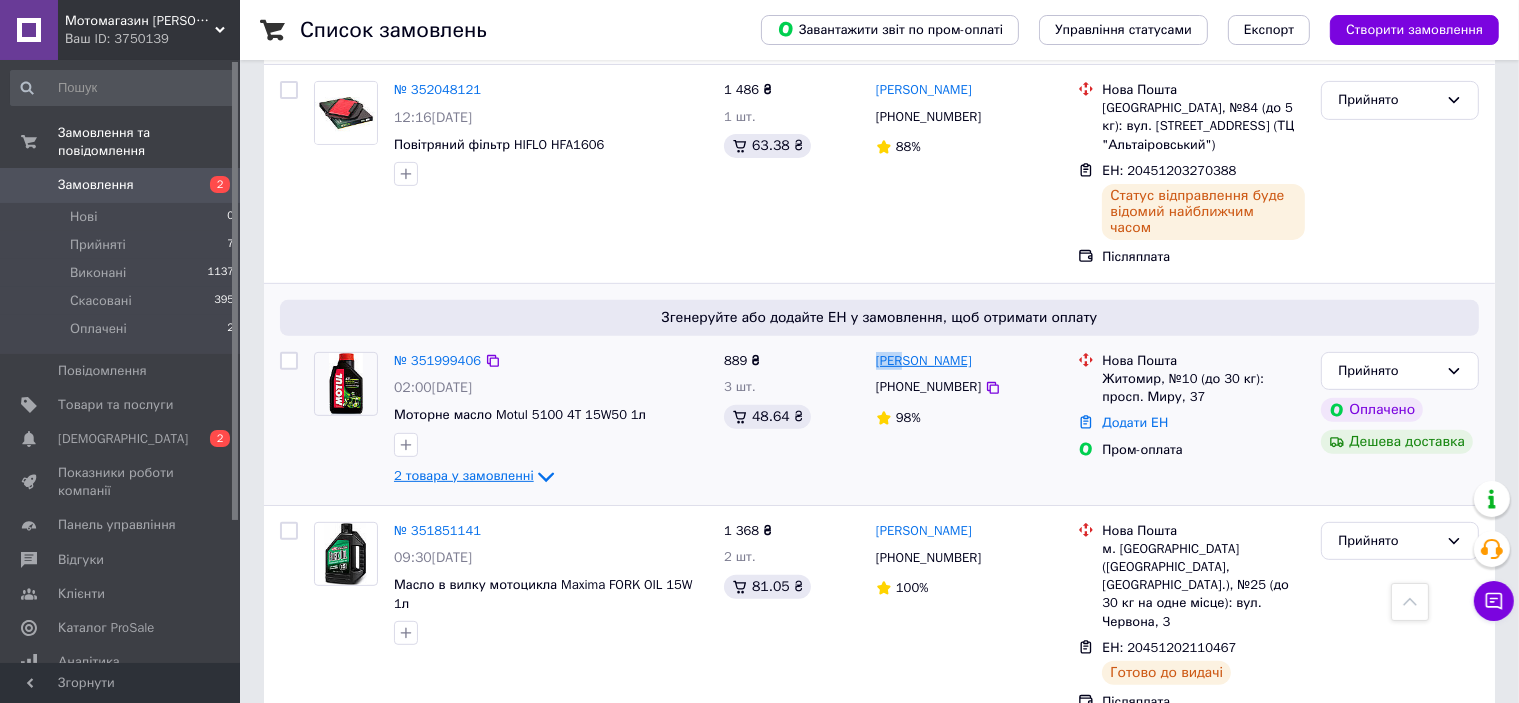 drag, startPoint x: 874, startPoint y: 337, endPoint x: 905, endPoint y: 352, distance: 34.43835 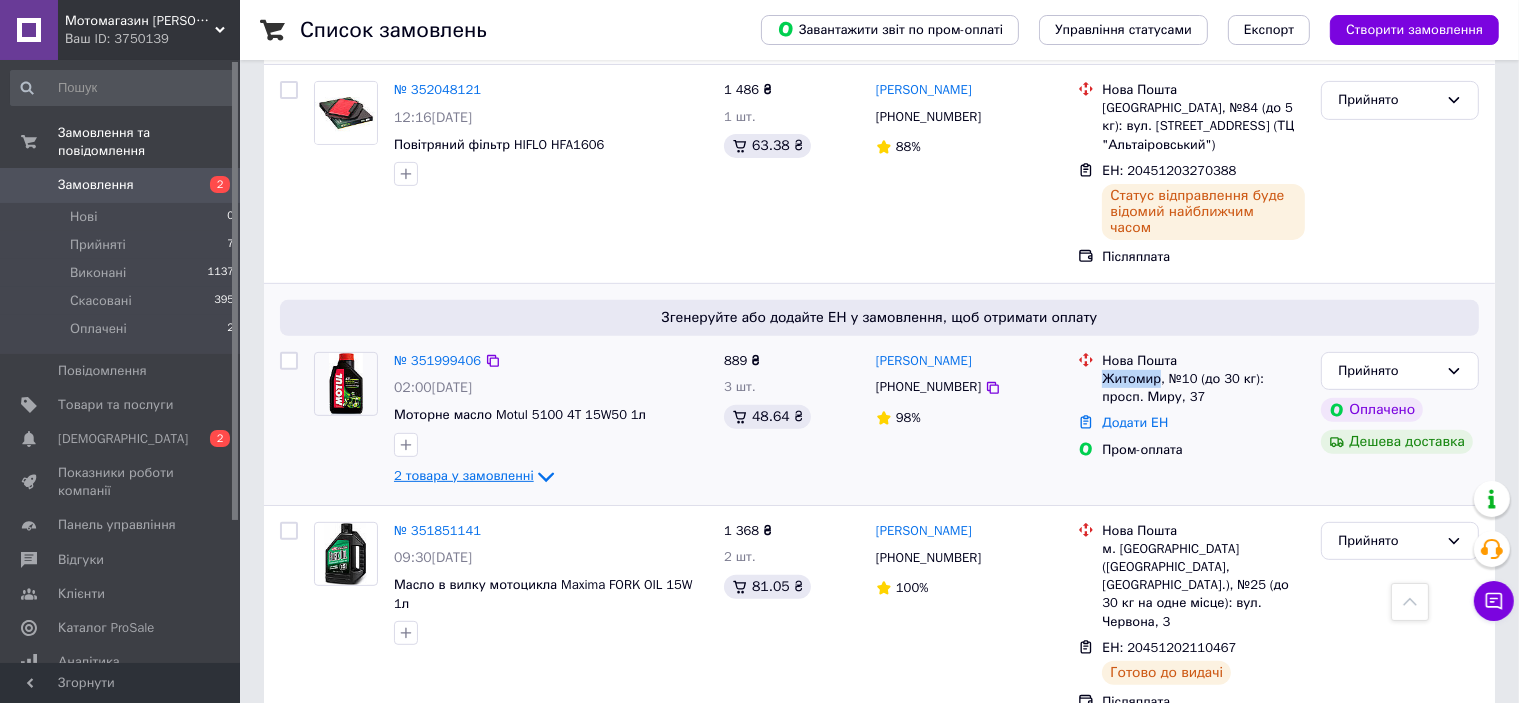 drag, startPoint x: 1103, startPoint y: 363, endPoint x: 1158, endPoint y: 363, distance: 55 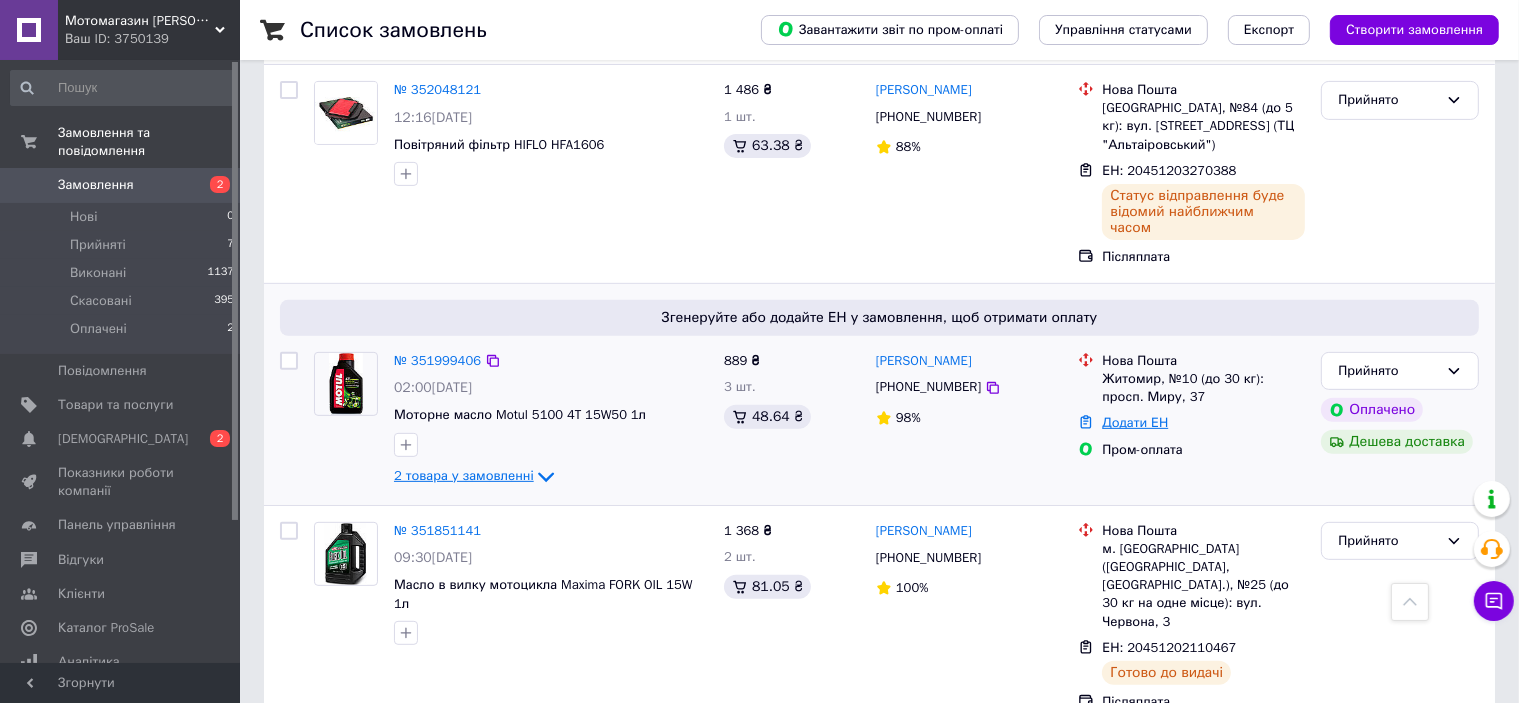 click on "Додати ЕН" at bounding box center [1135, 422] 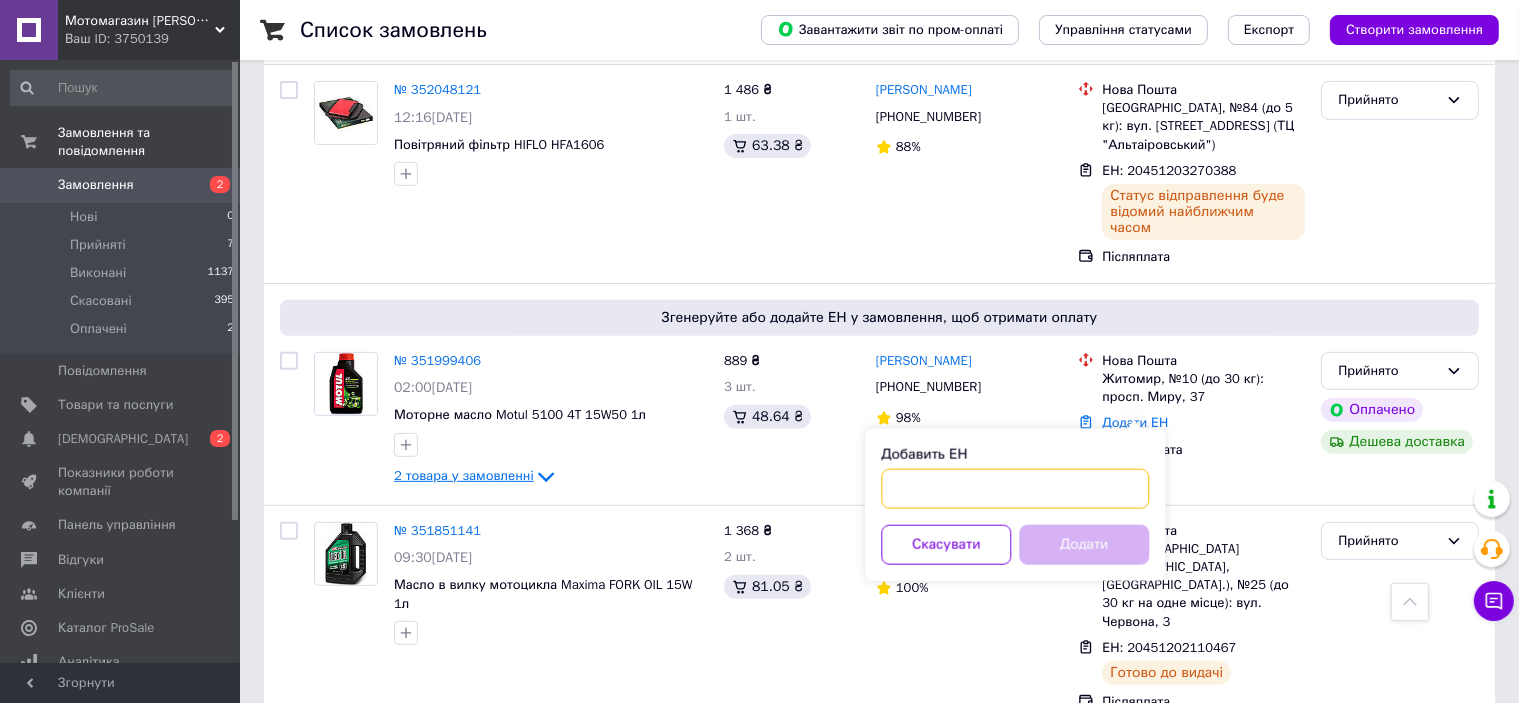 click on "Добавить ЕН" at bounding box center [1015, 489] 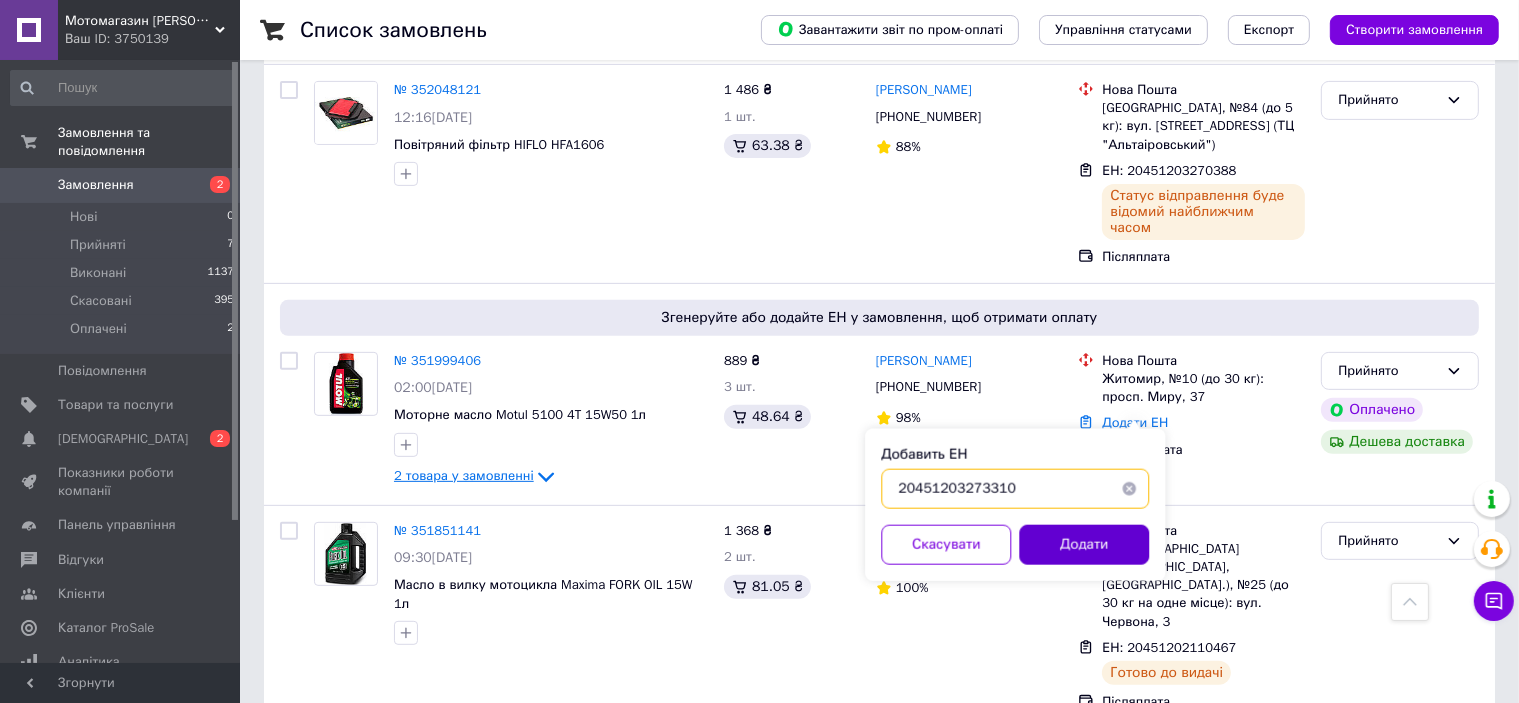 type on "20451203273310" 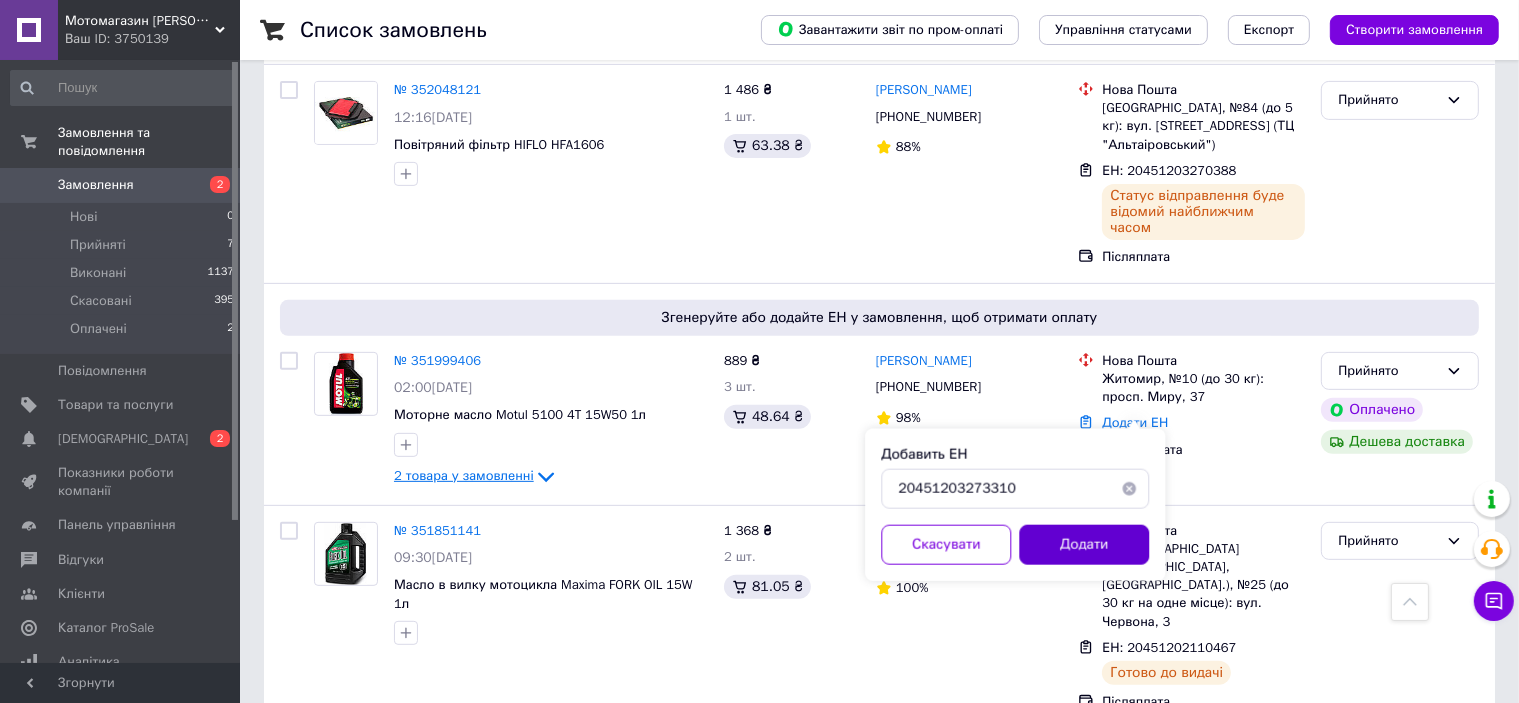click on "Додати" at bounding box center (1084, 545) 